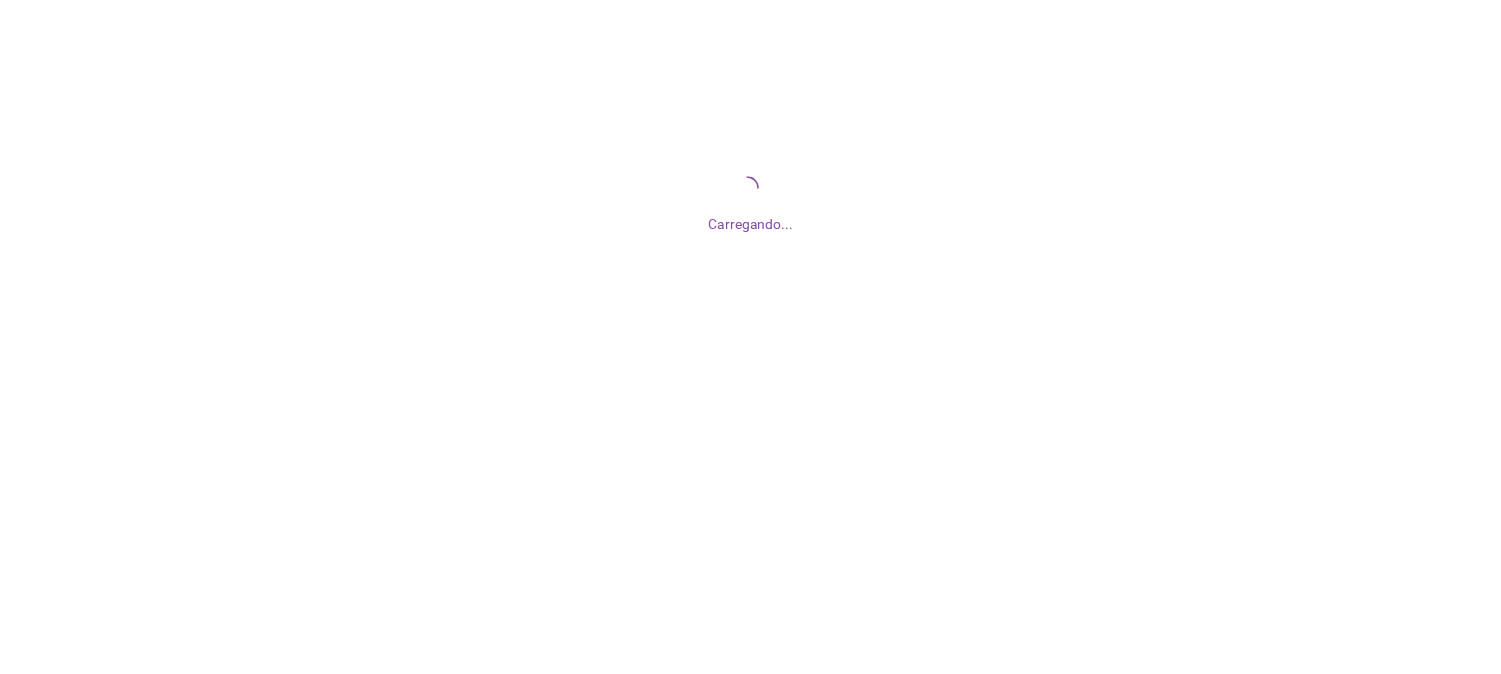 scroll, scrollTop: 0, scrollLeft: 0, axis: both 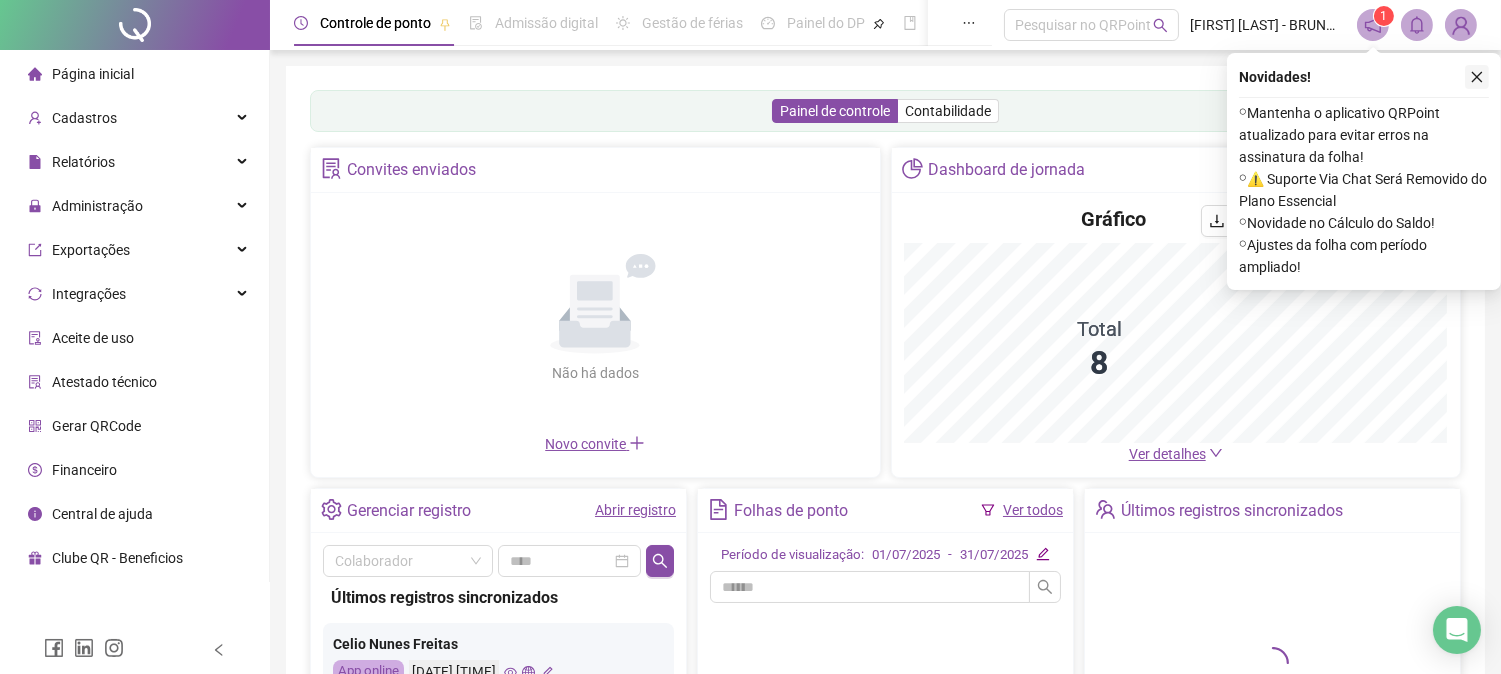 click 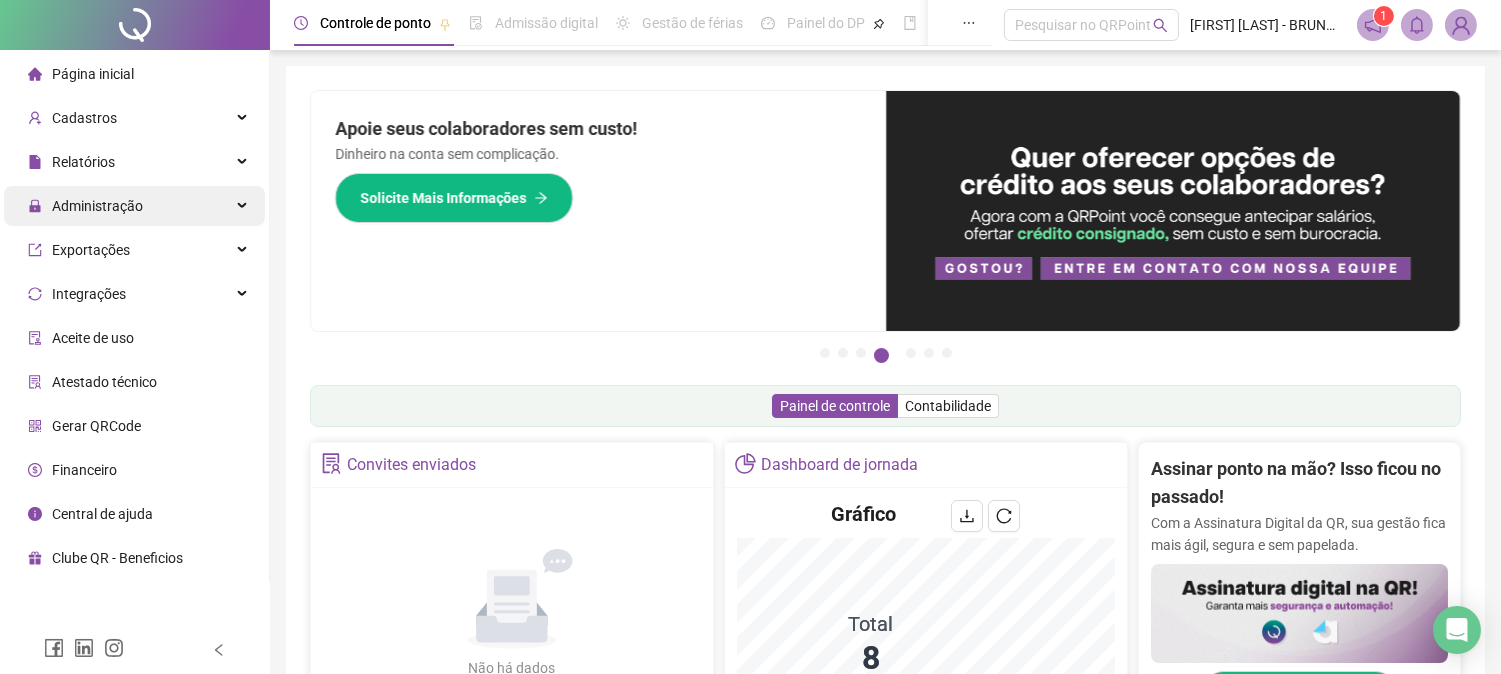 click on "Administração" at bounding box center [97, 206] 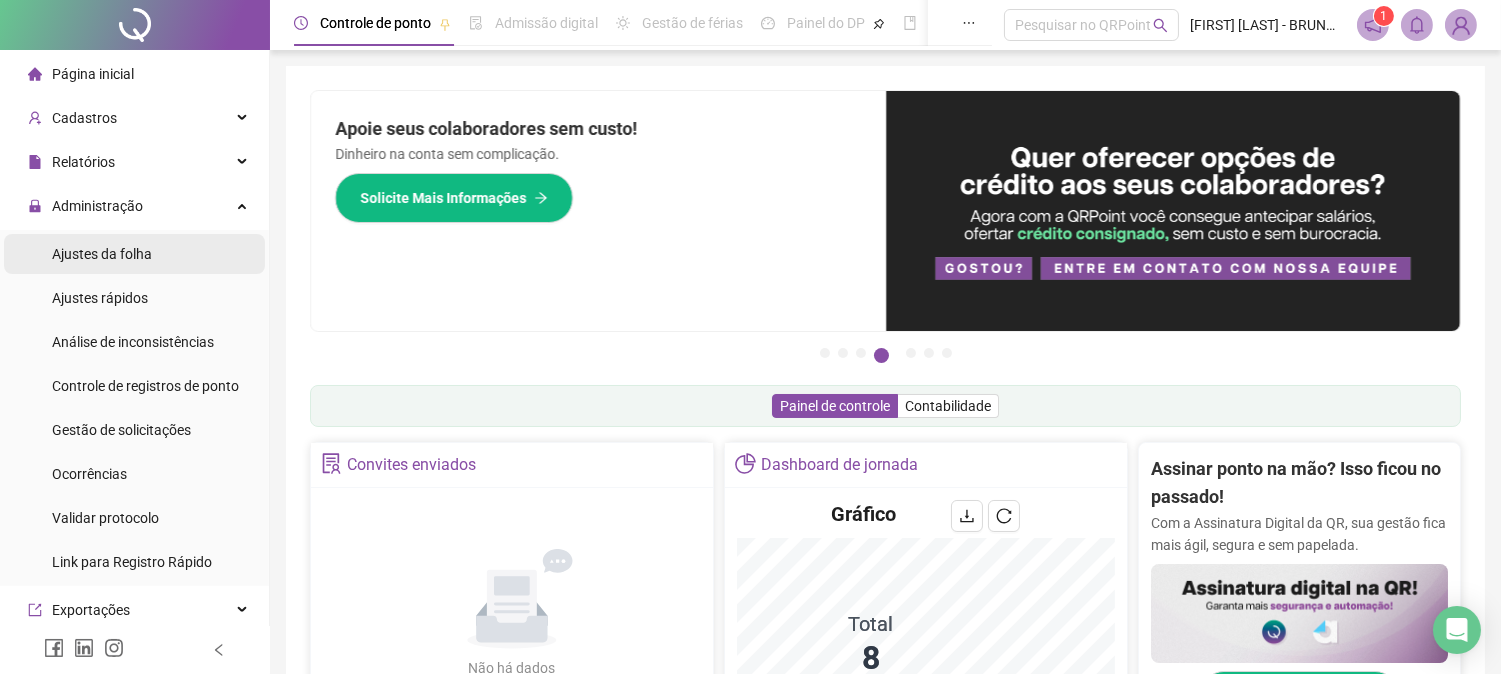 click on "Ajustes da folha" at bounding box center (102, 254) 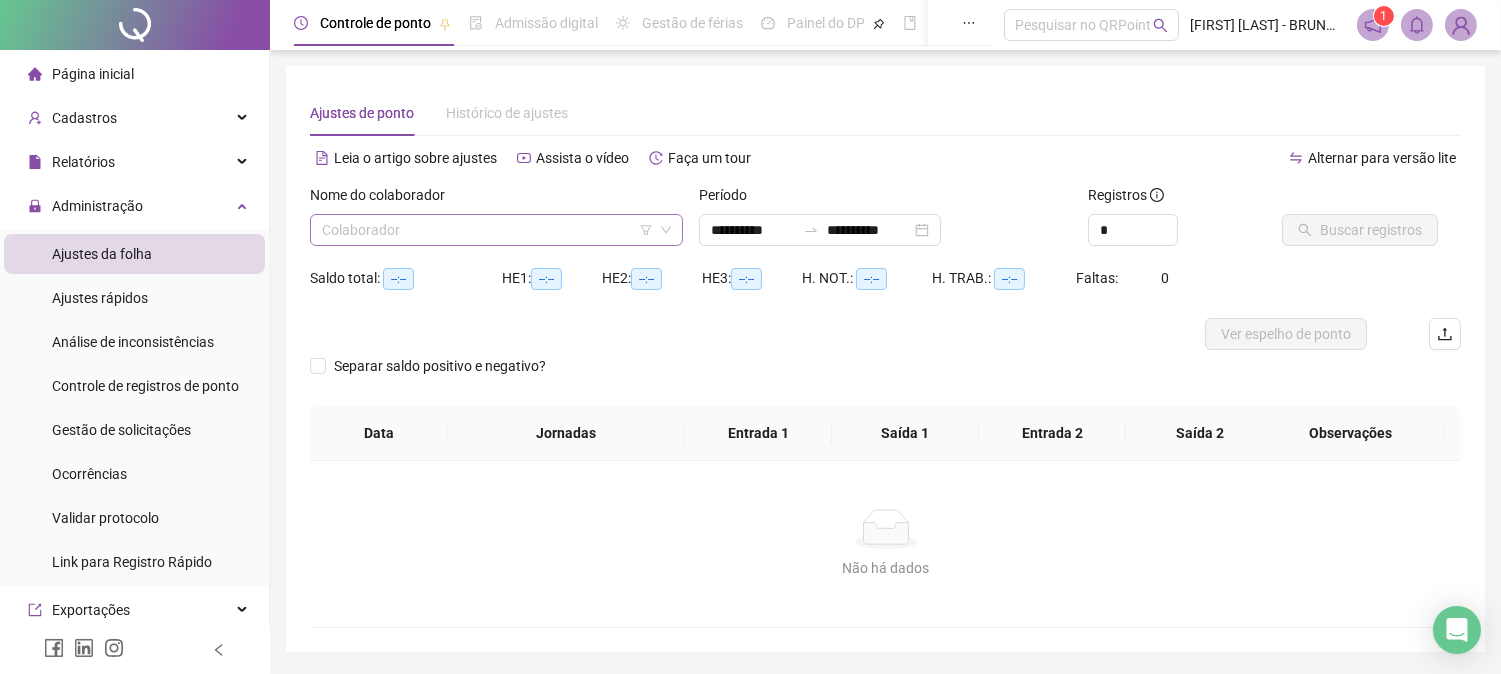 click at bounding box center (487, 230) 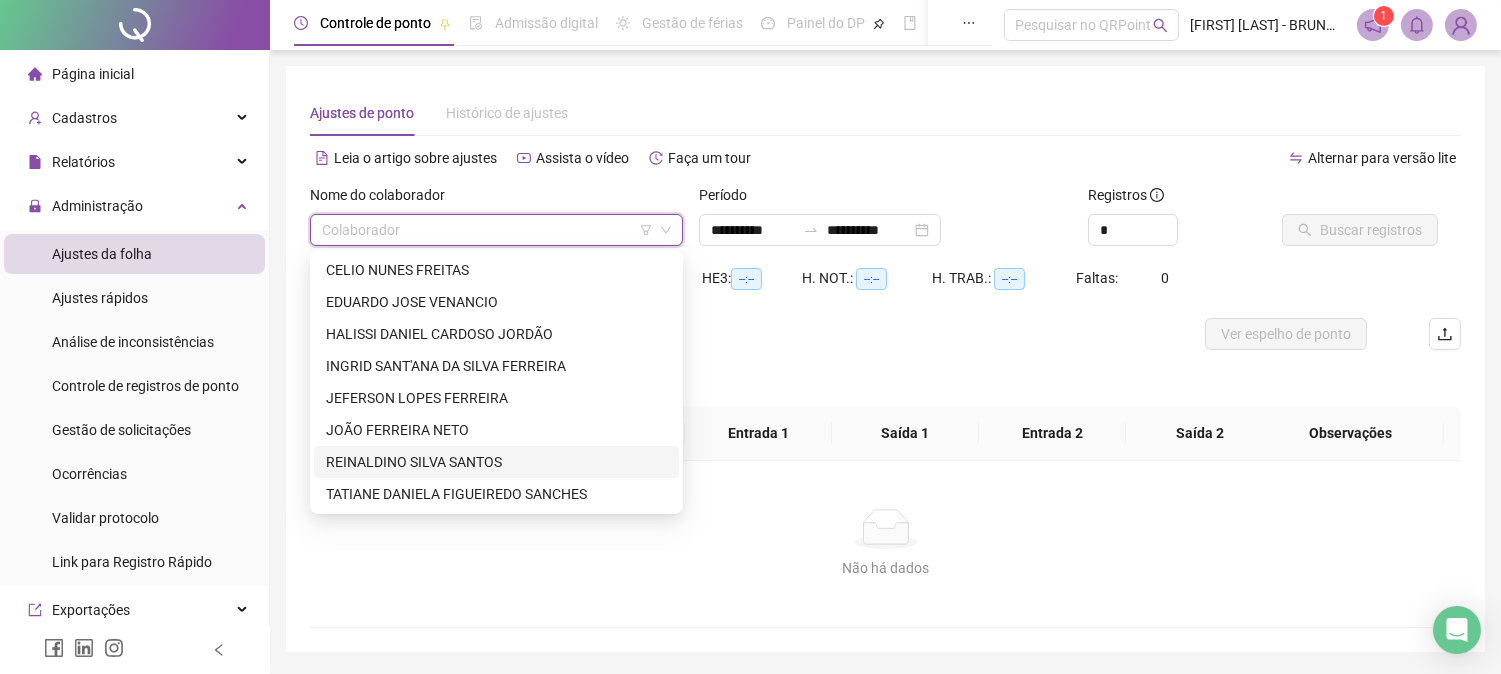 click on "[FIRST] [LAST] [LAST]" at bounding box center [496, 462] 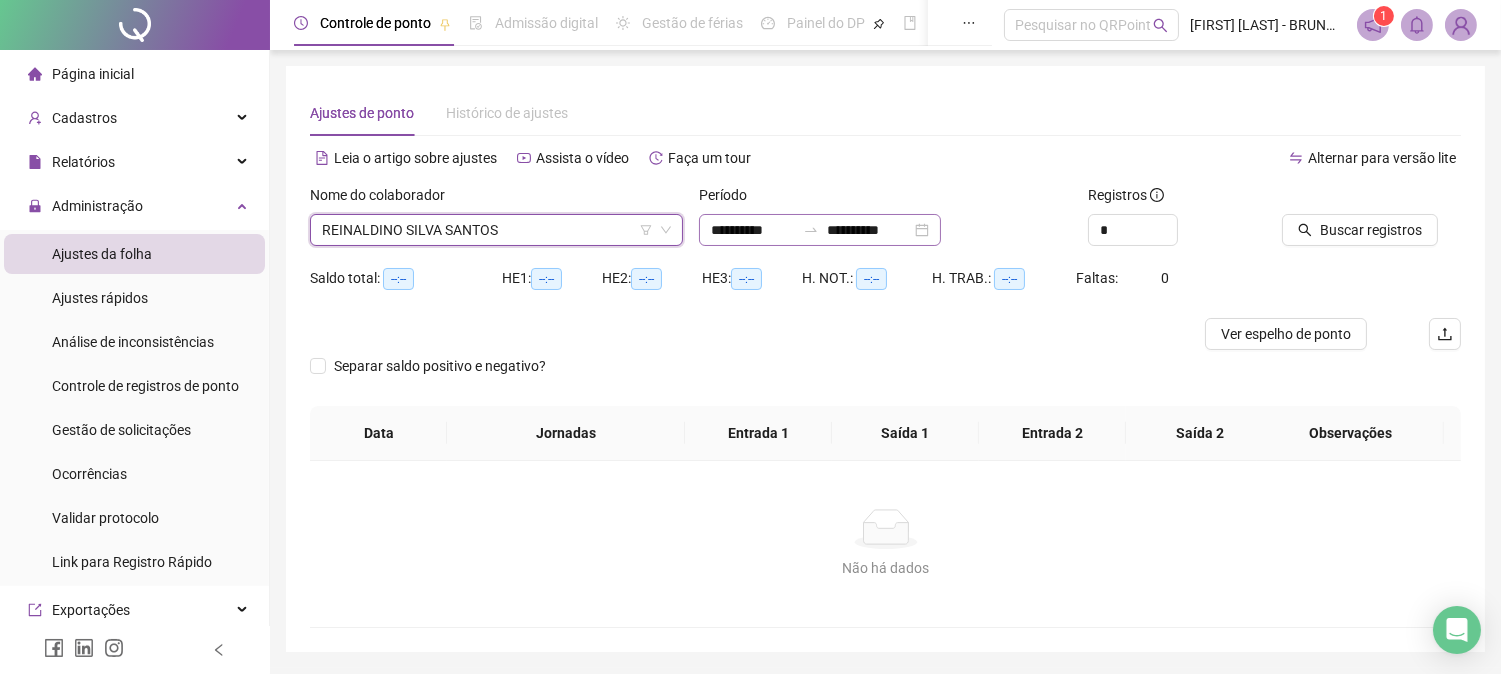 click on "**********" at bounding box center [820, 230] 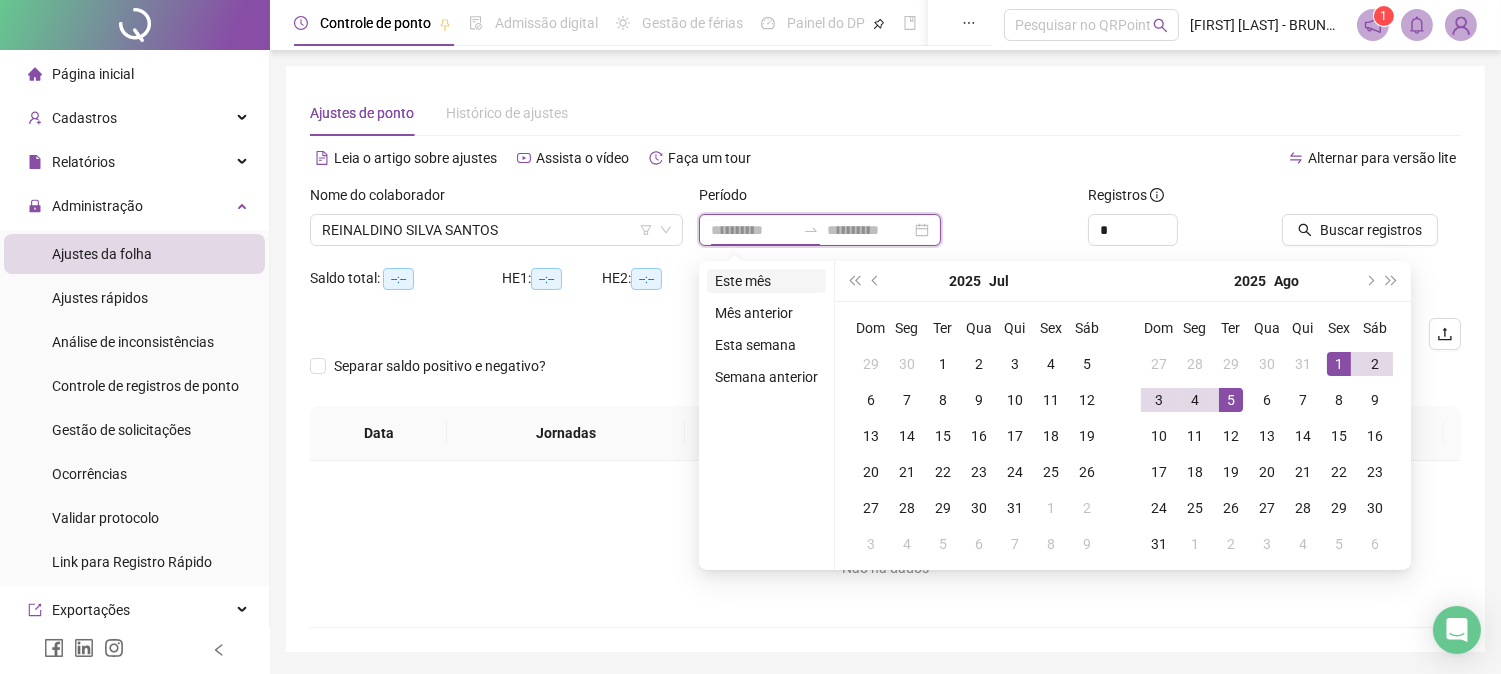 type on "**********" 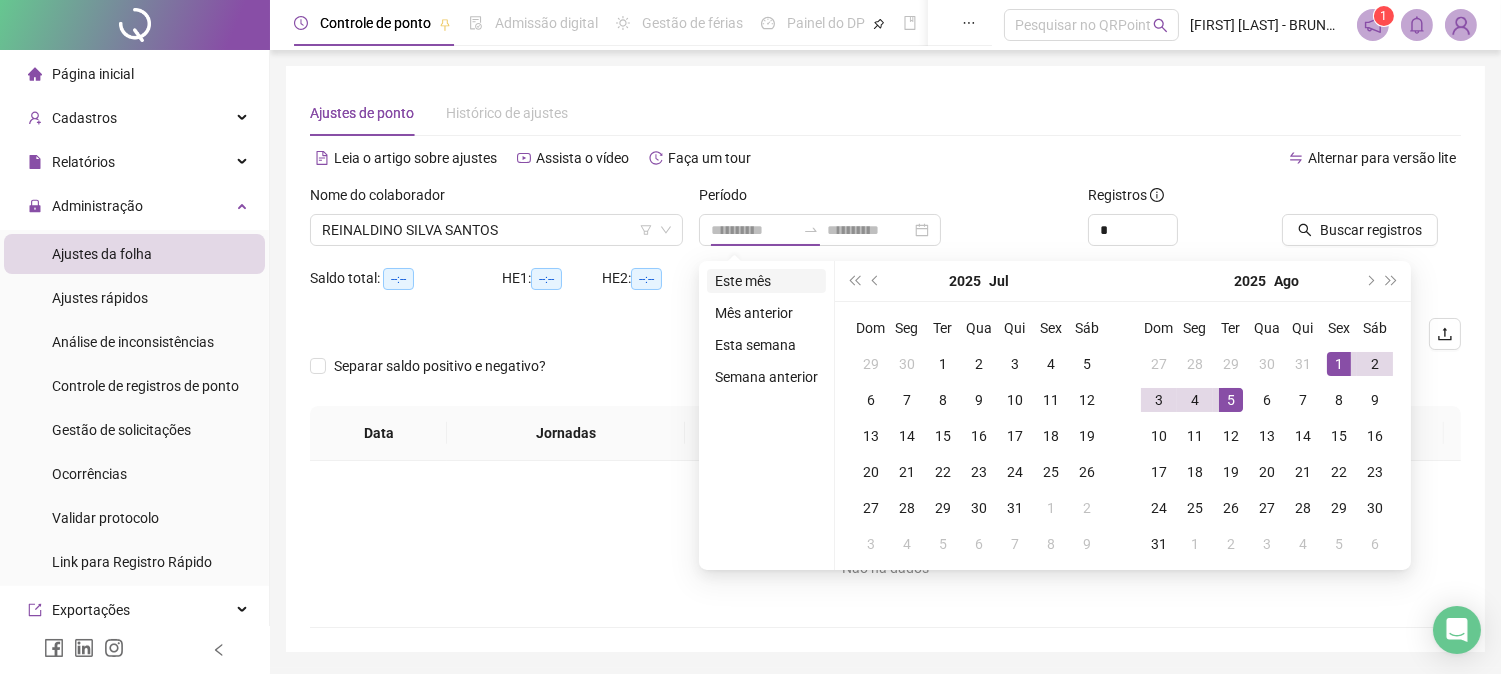 click on "Este mês" at bounding box center (766, 281) 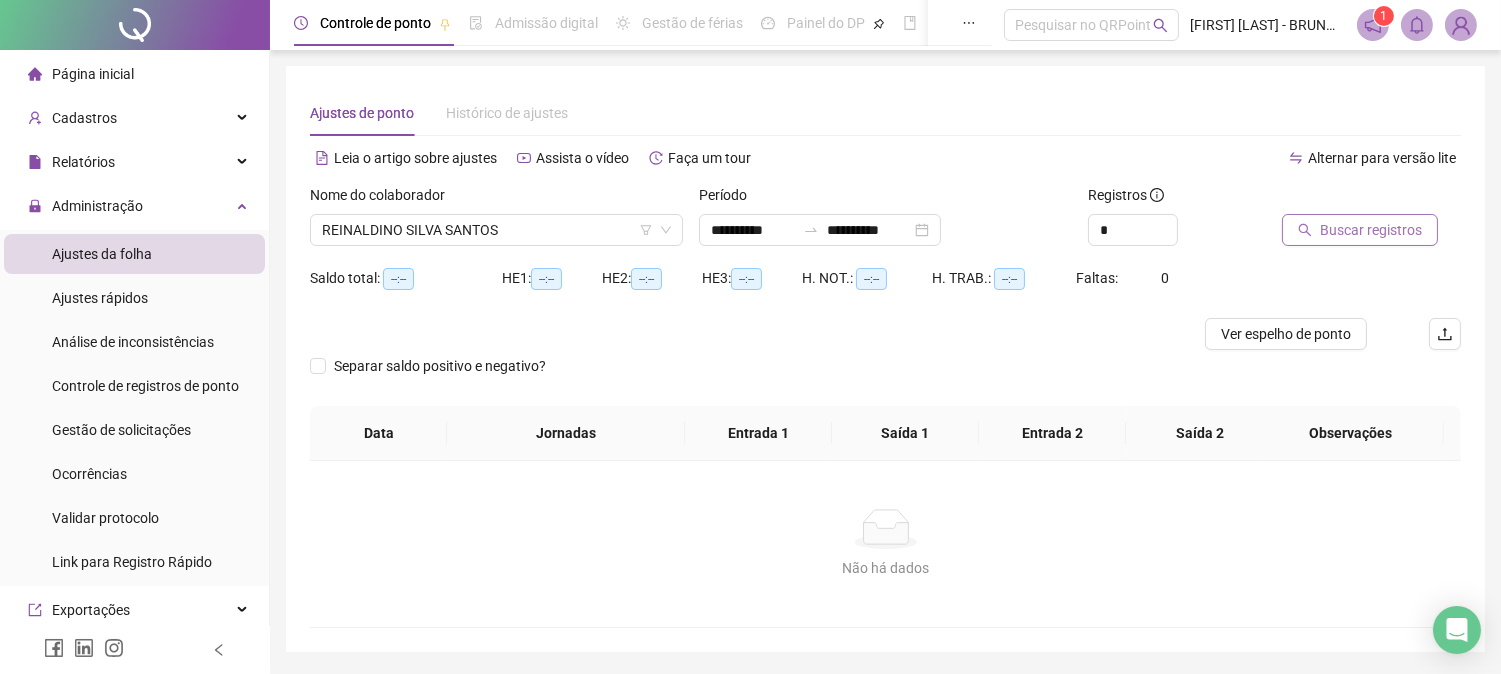click on "Buscar registros" at bounding box center [1371, 230] 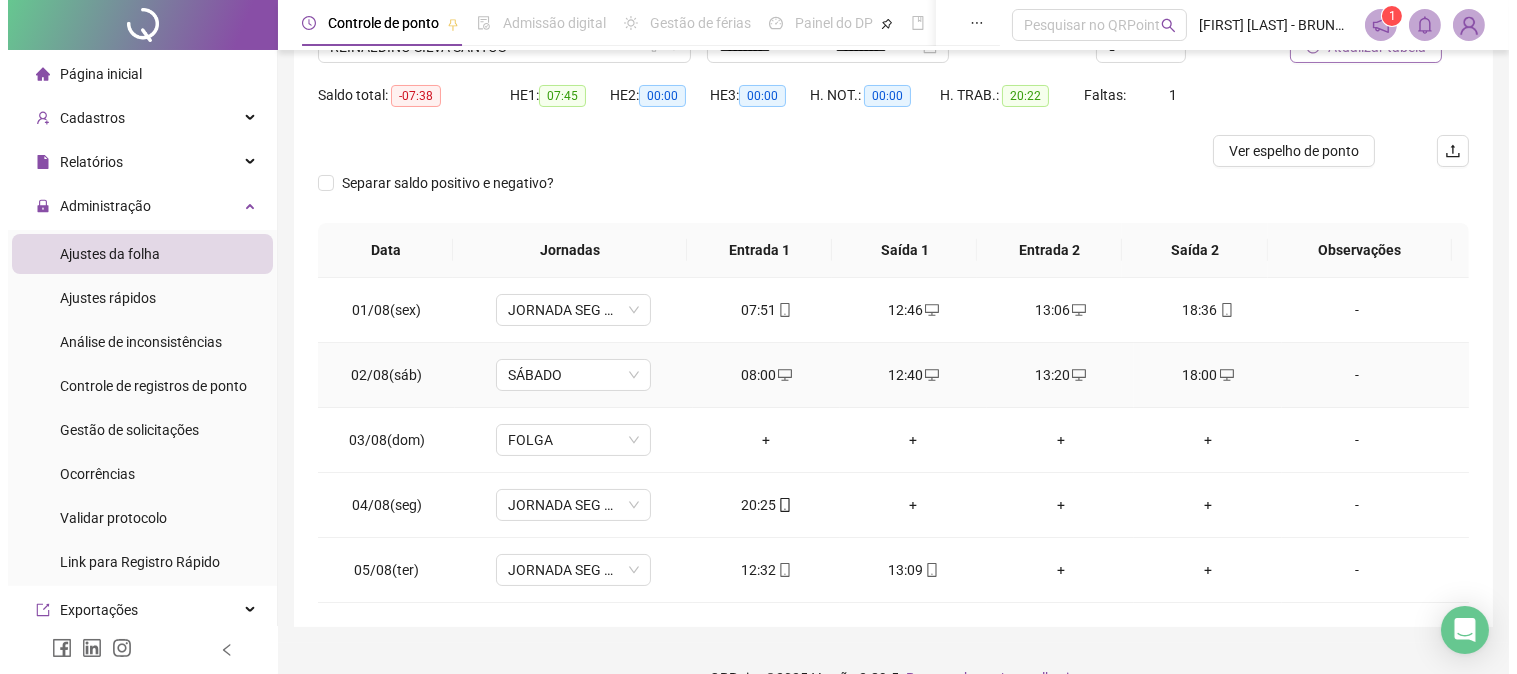 scroll, scrollTop: 222, scrollLeft: 0, axis: vertical 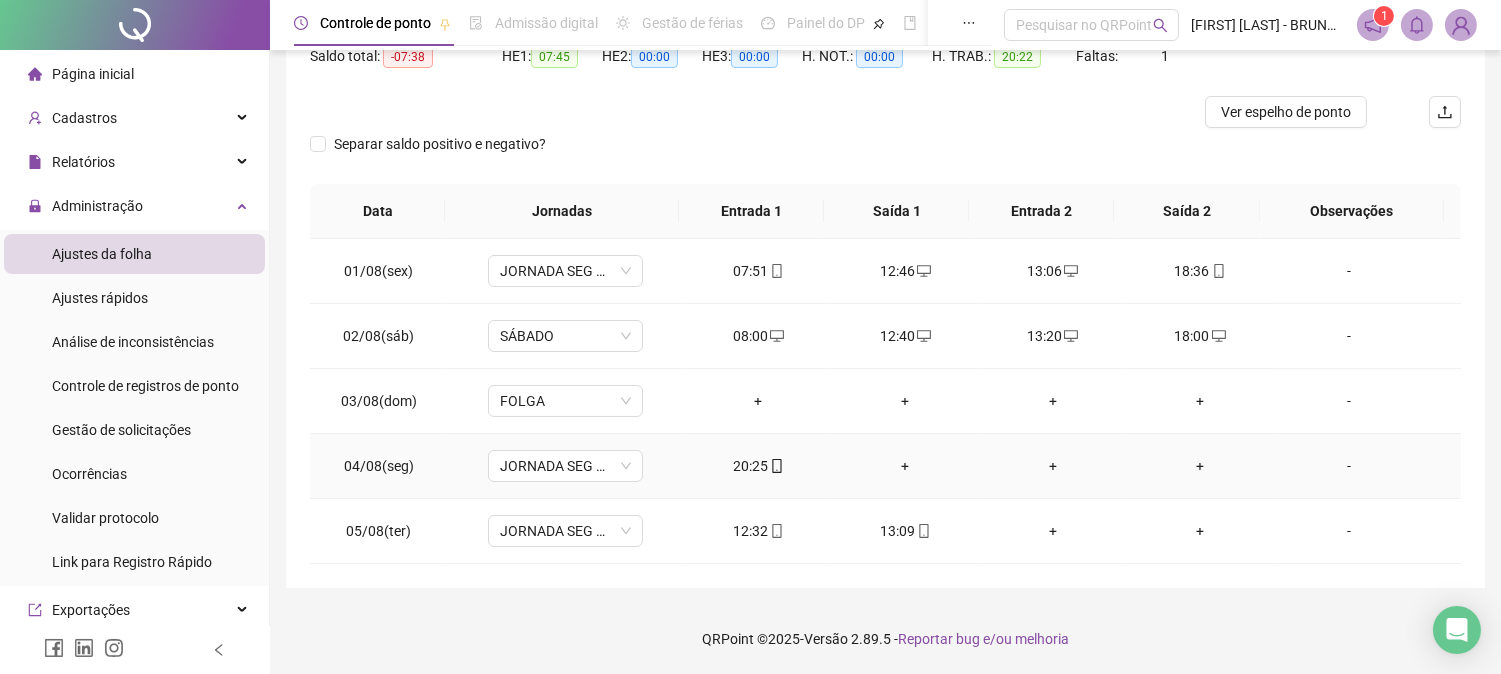 click on "+" at bounding box center [905, 466] 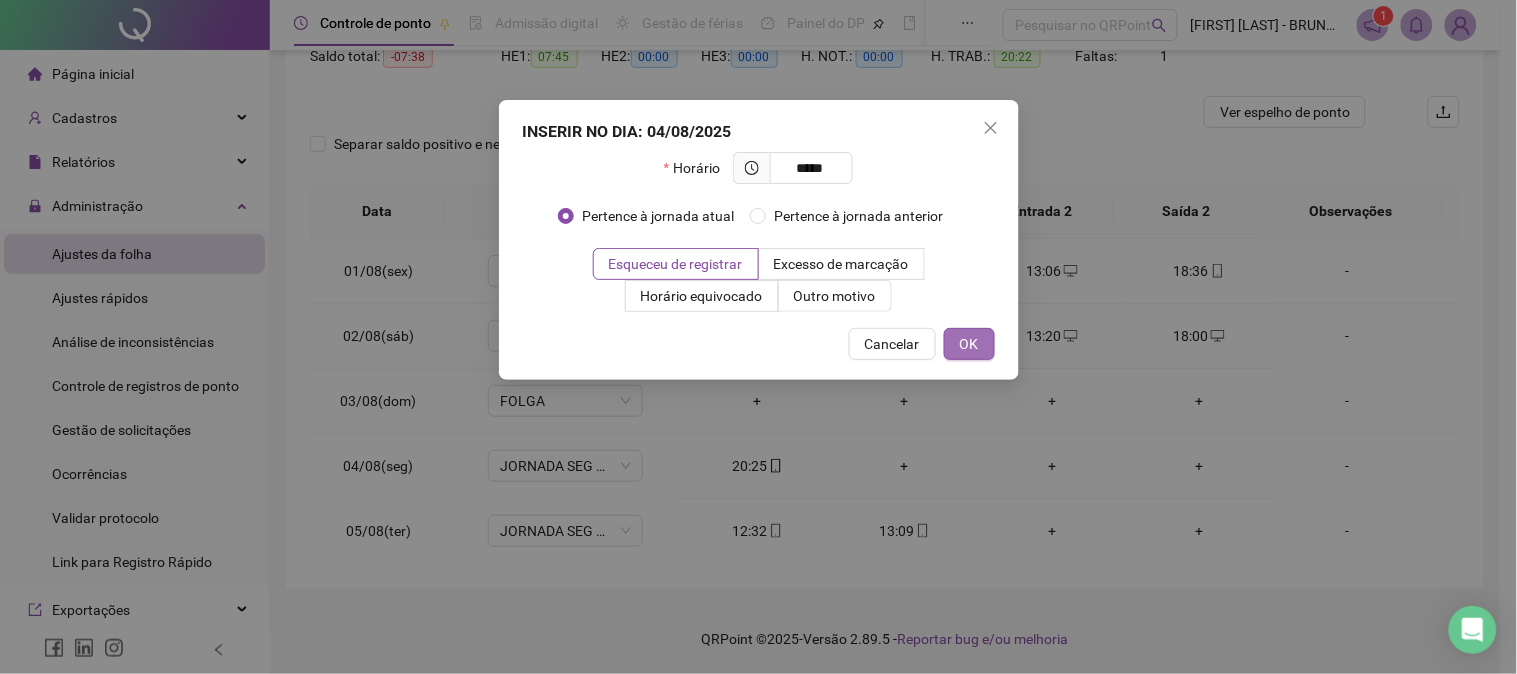 type on "*****" 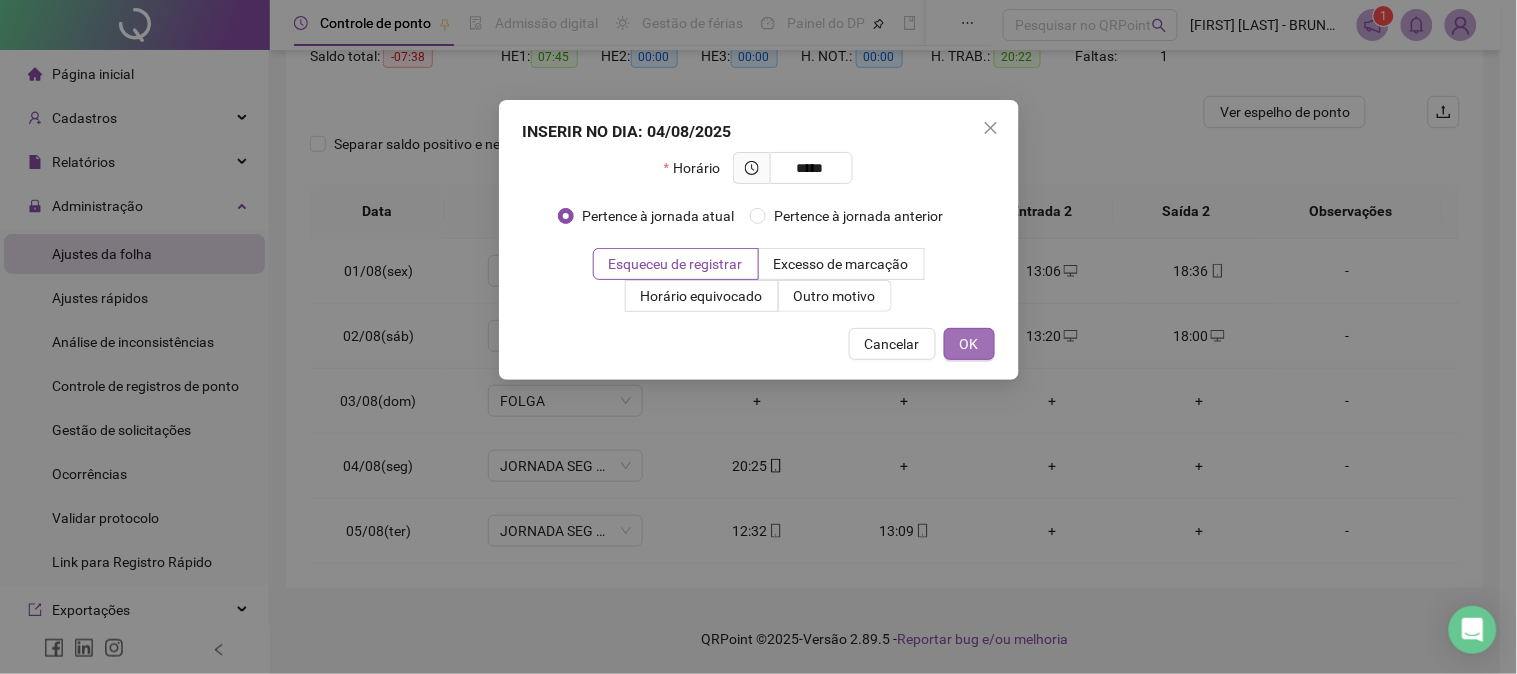 click on "OK" at bounding box center (969, 344) 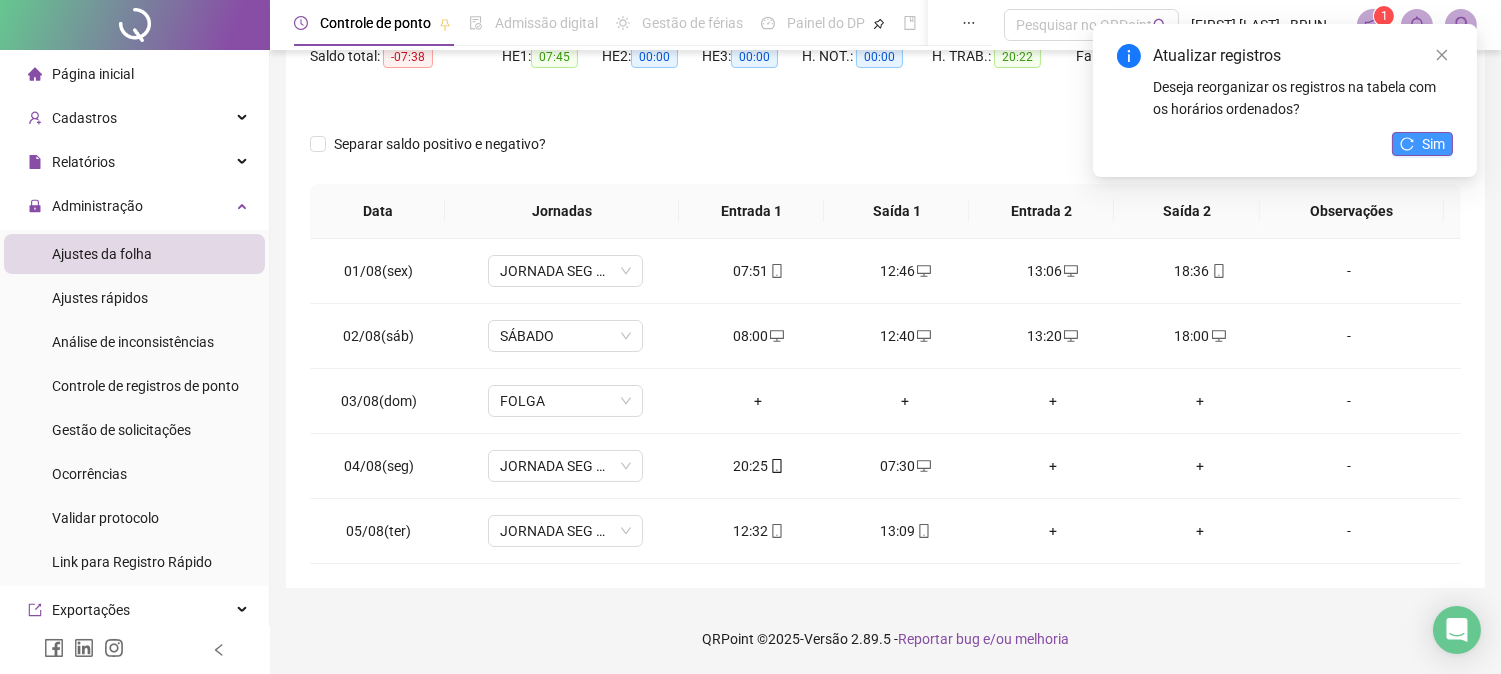 click on "Sim" at bounding box center (1433, 144) 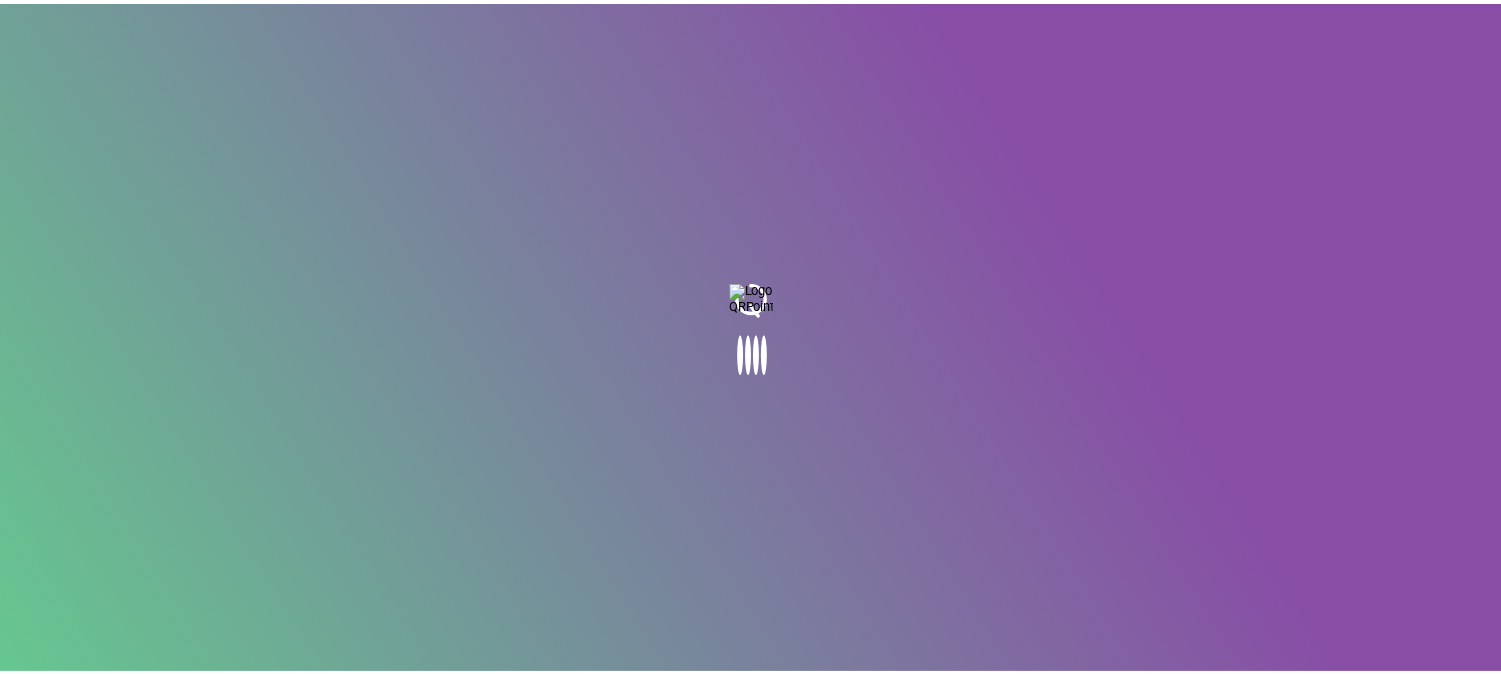 scroll, scrollTop: 0, scrollLeft: 0, axis: both 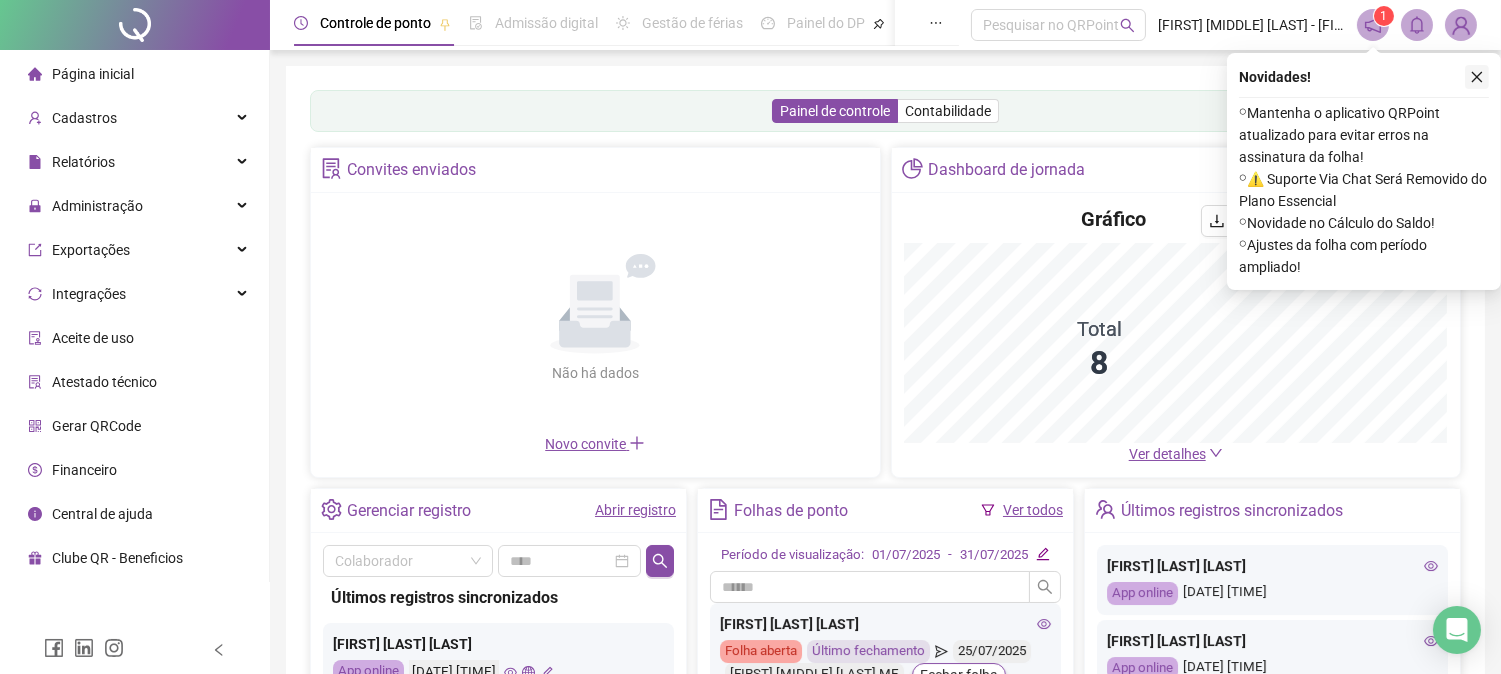 click 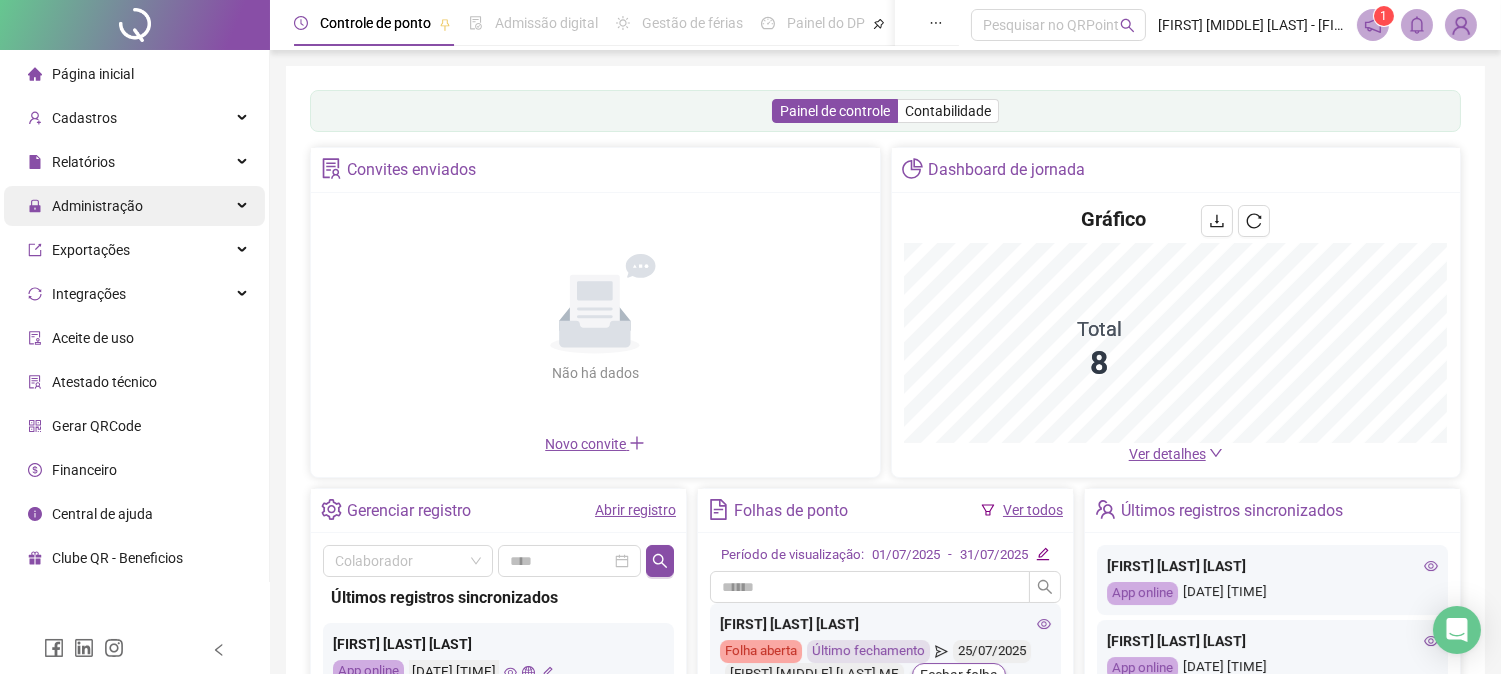 click on "Administração" at bounding box center (85, 206) 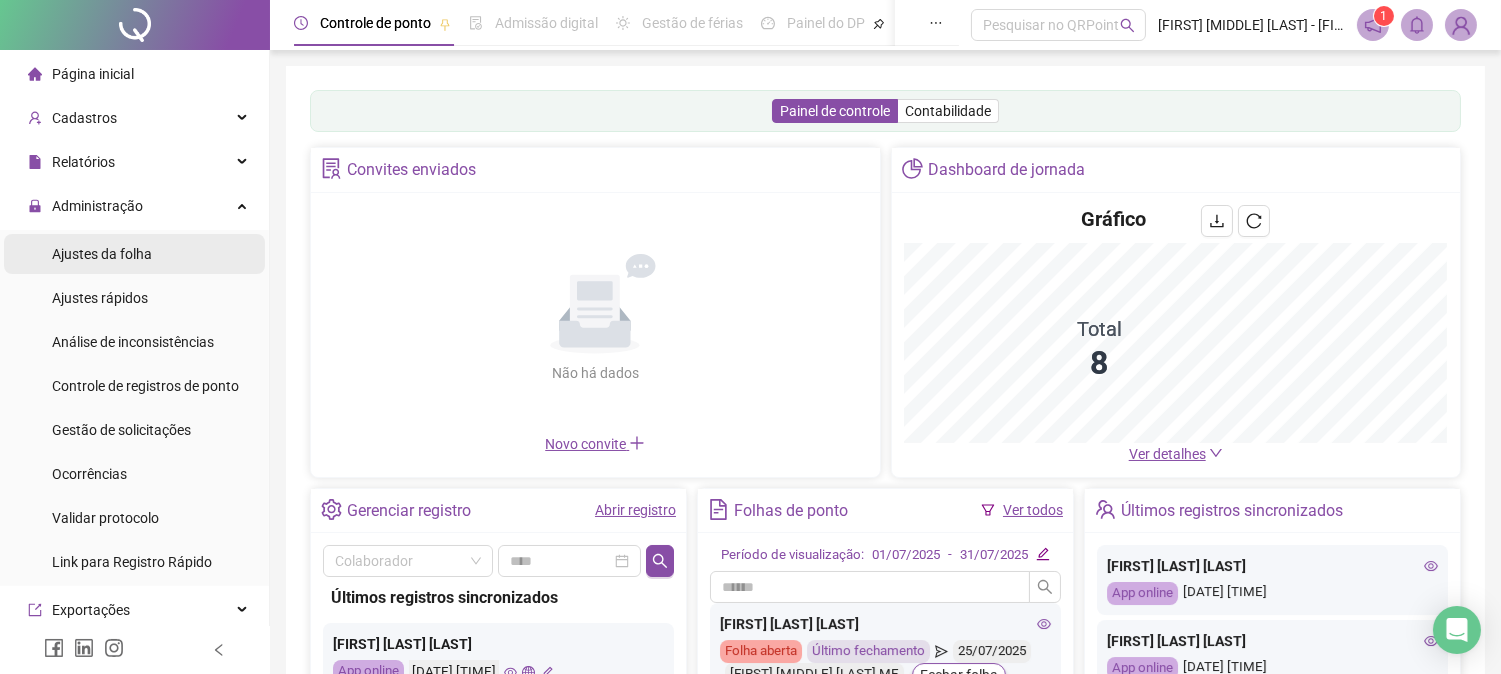 click on "Ajustes da folha" at bounding box center [102, 254] 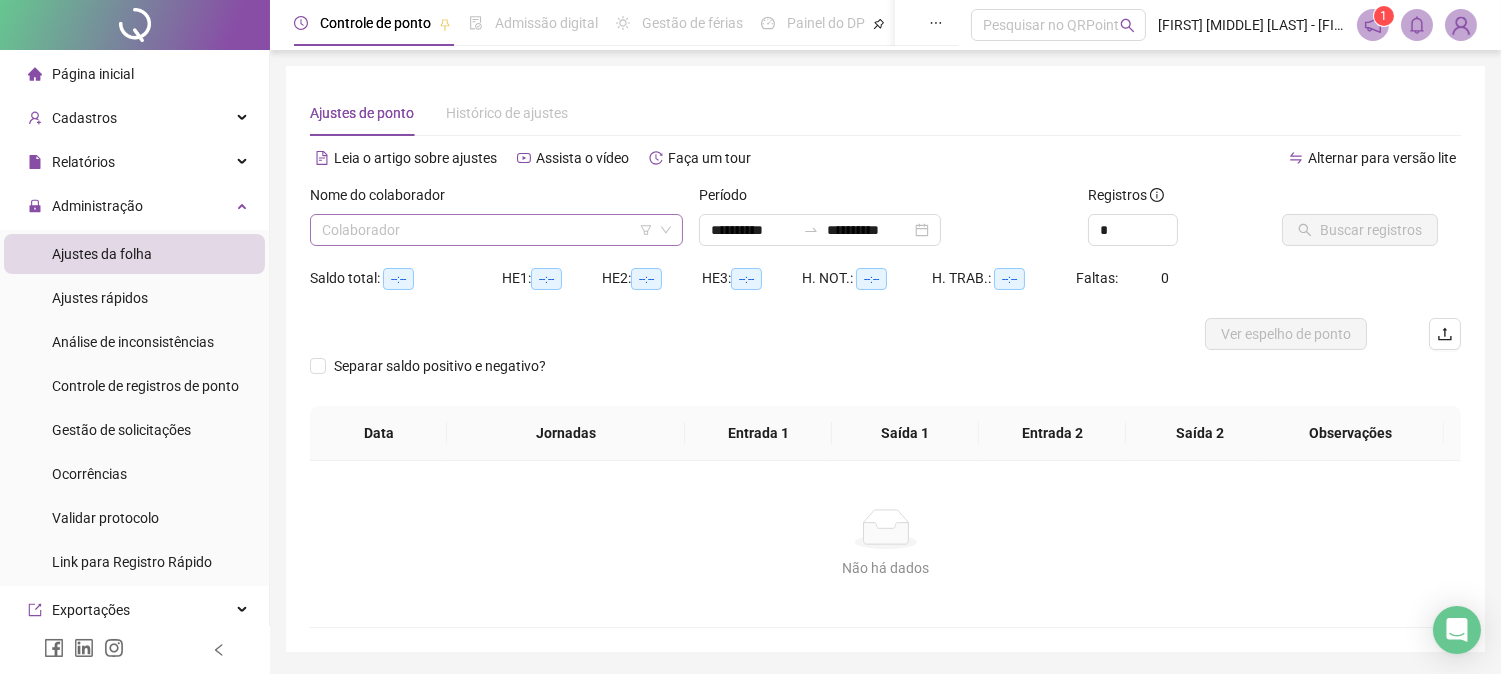 click at bounding box center [487, 230] 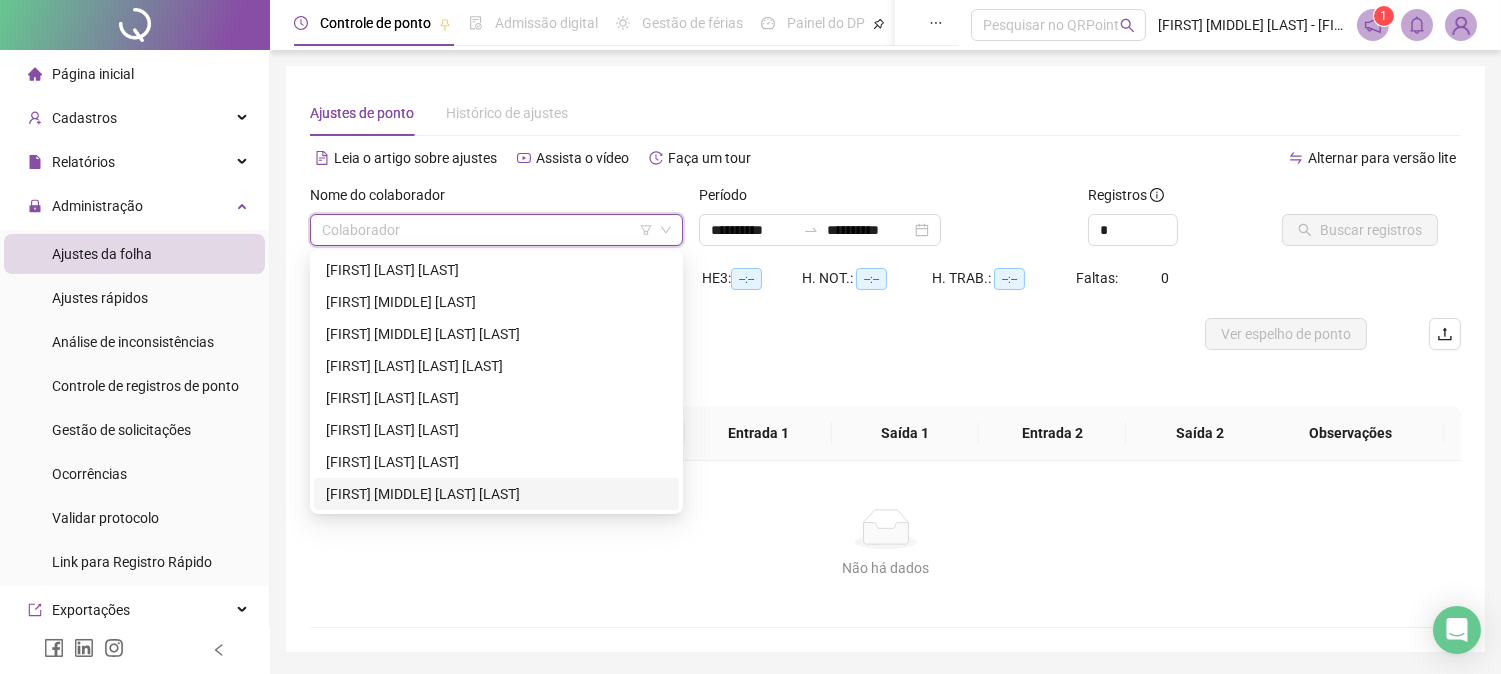click on "[FIRST] [LAST] [LAST]" at bounding box center [496, 462] 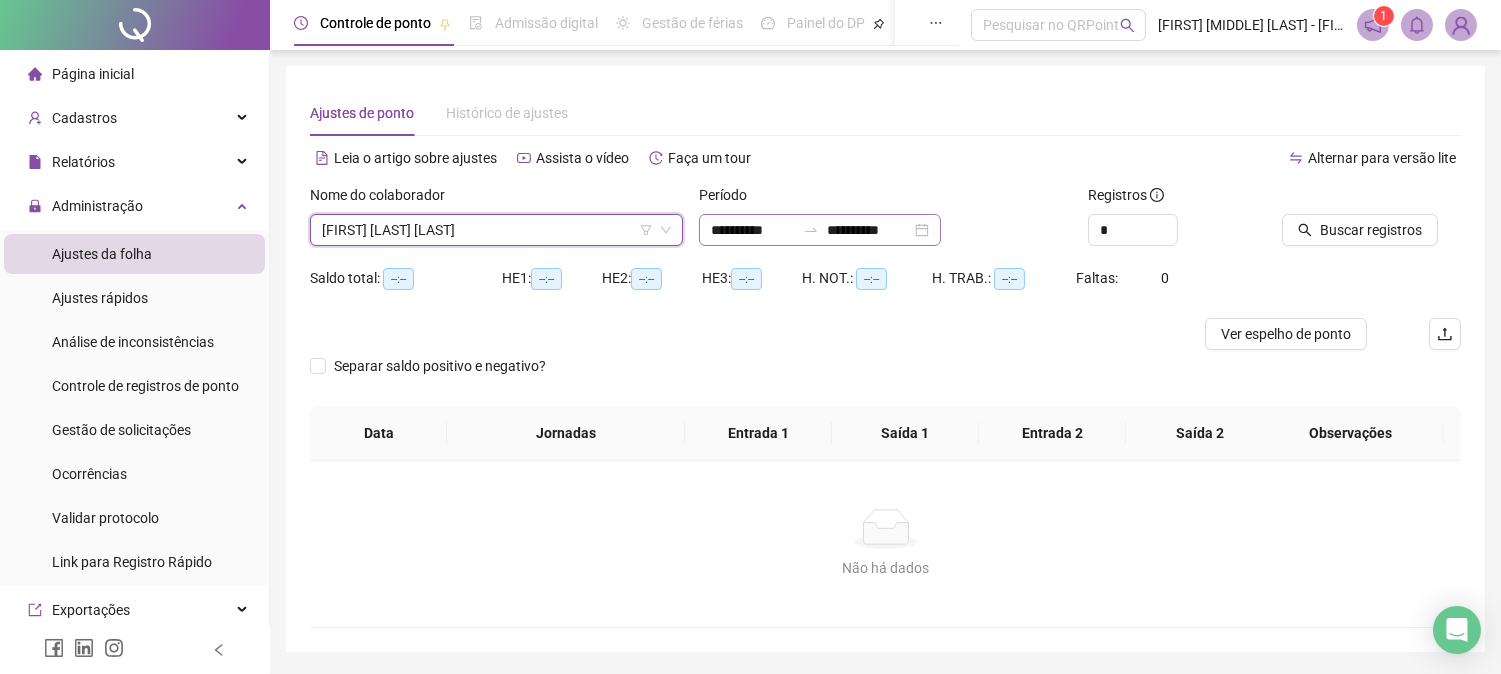 click on "**********" at bounding box center [820, 230] 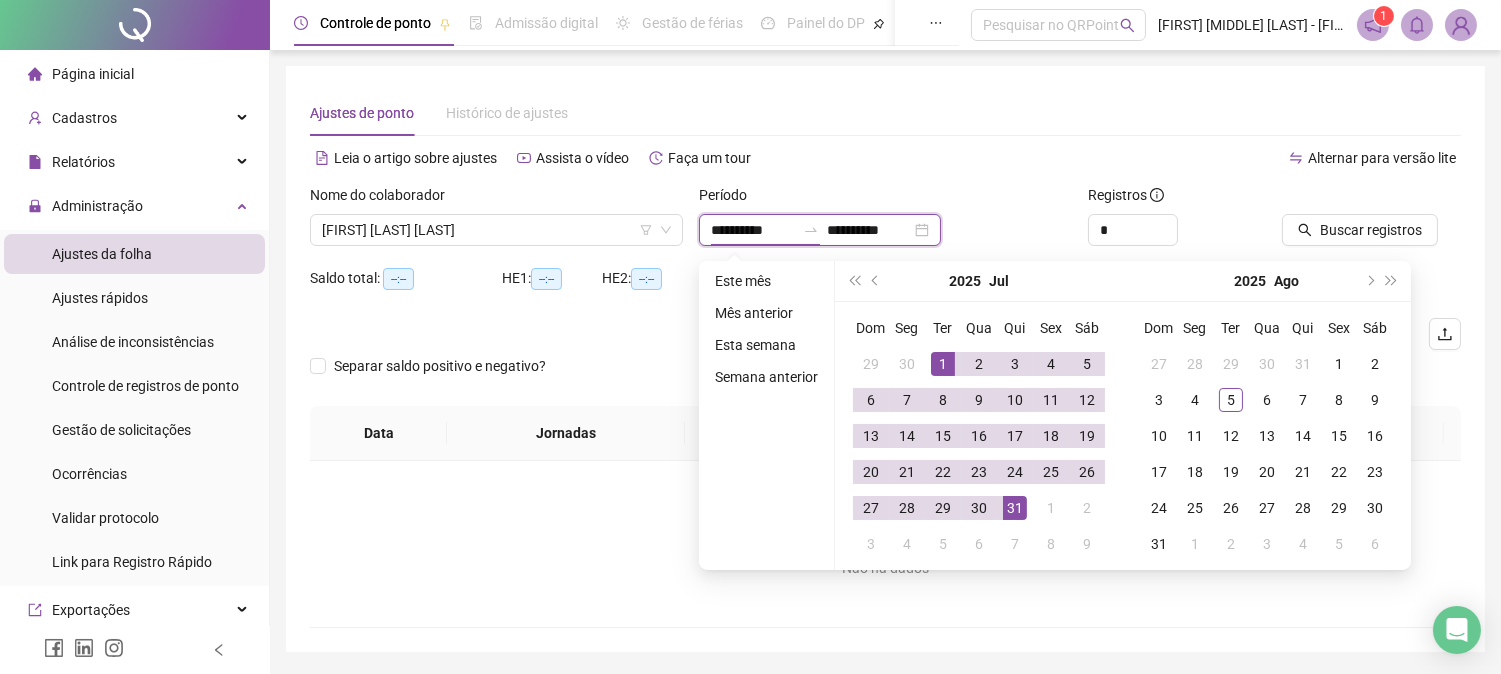 type on "**********" 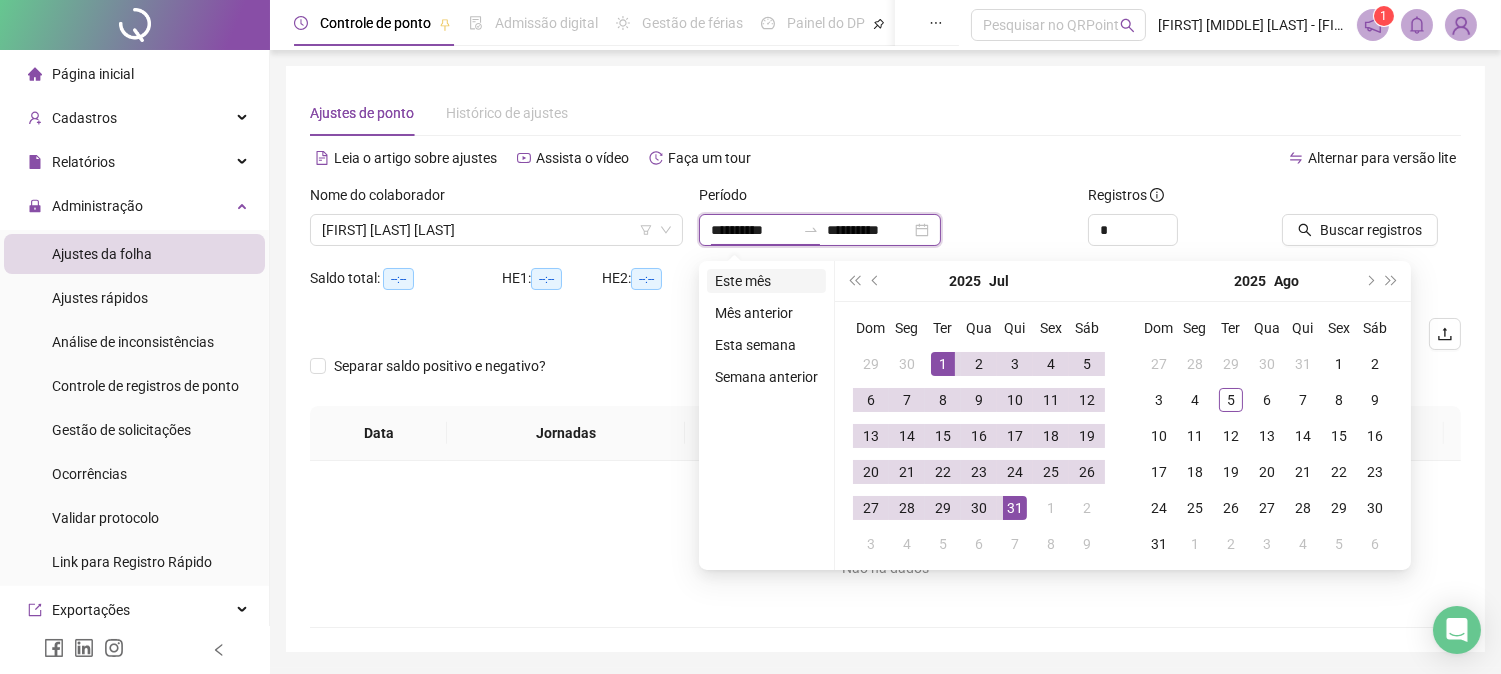type on "**********" 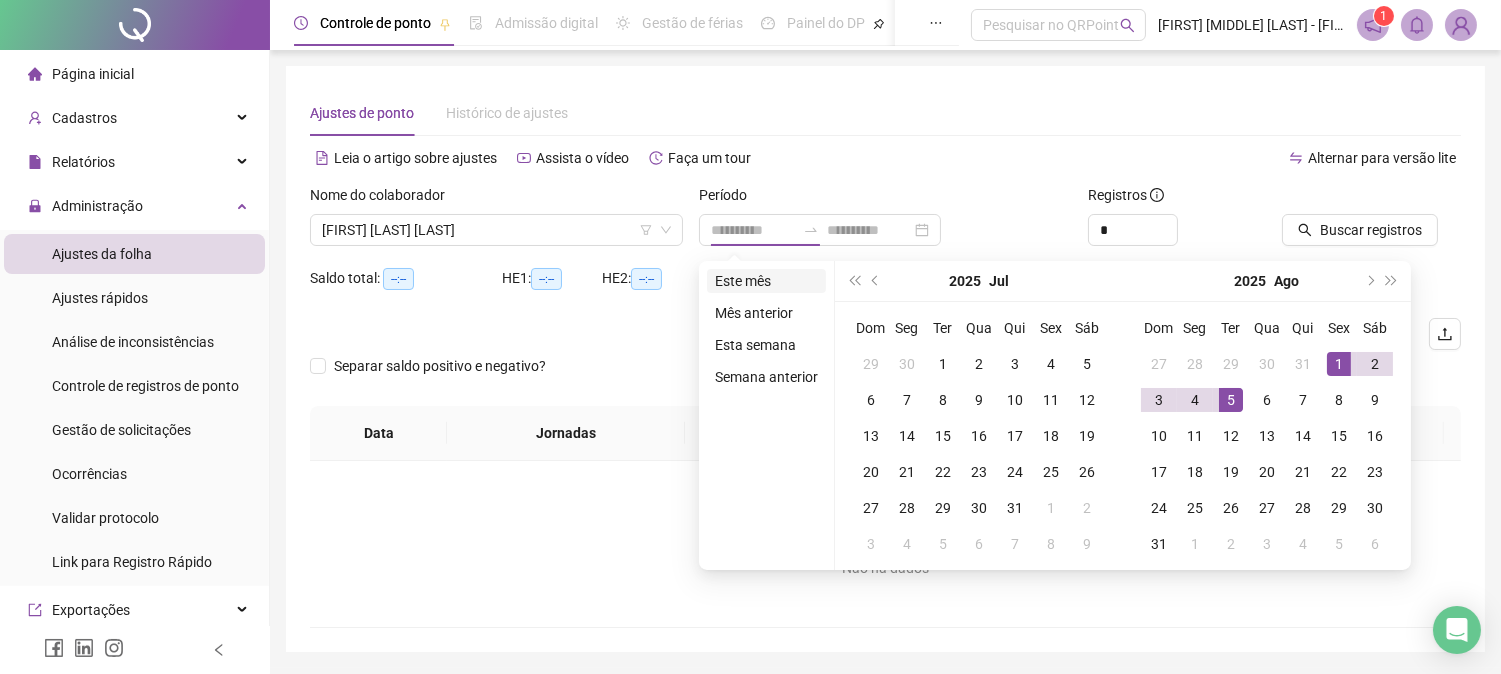 click on "Este mês" at bounding box center [766, 281] 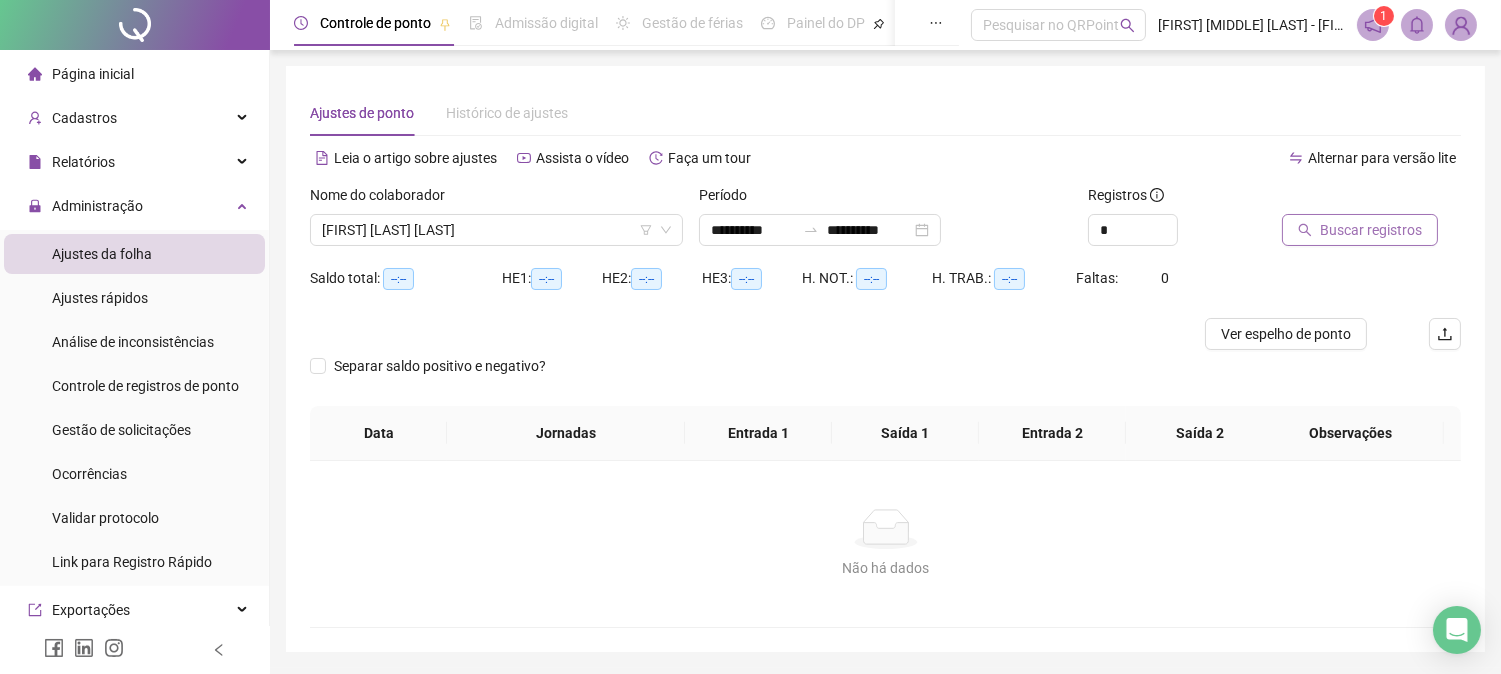click on "Buscar registros" at bounding box center [1371, 230] 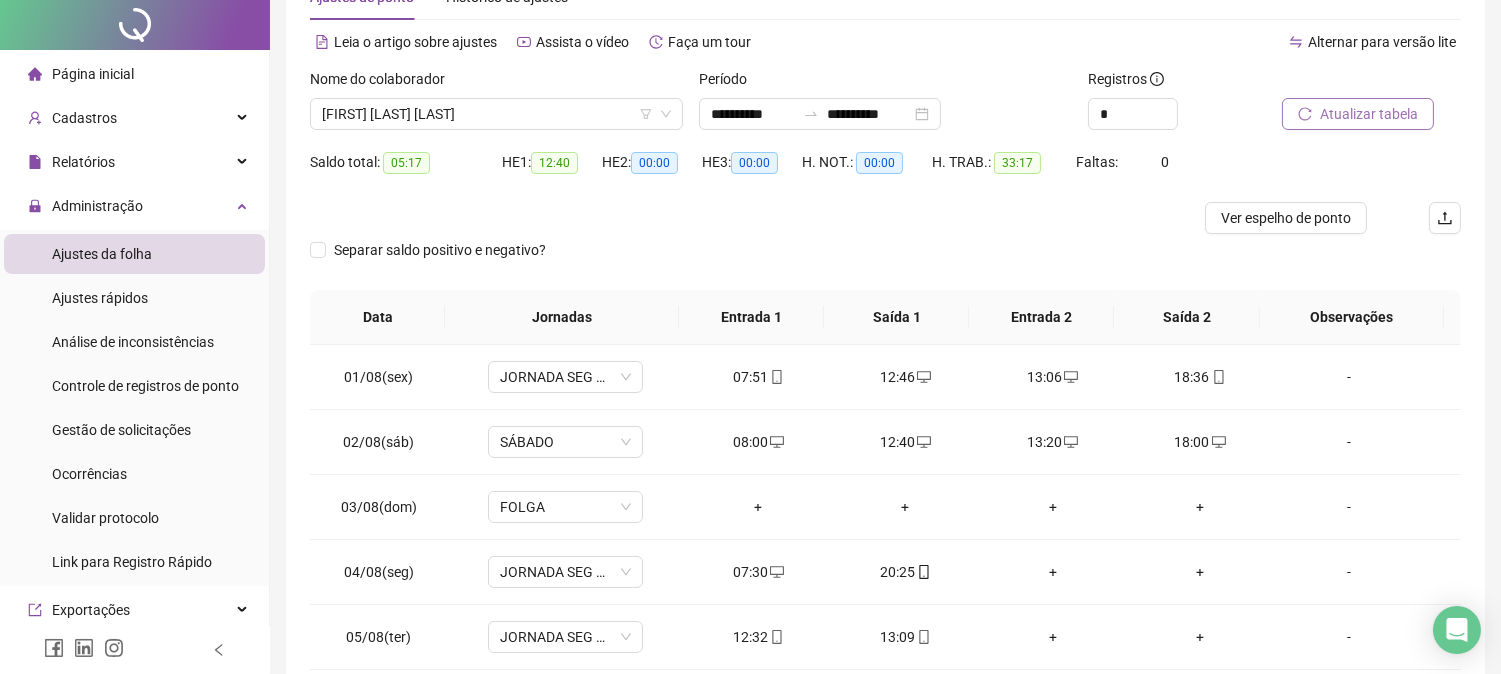scroll, scrollTop: 222, scrollLeft: 0, axis: vertical 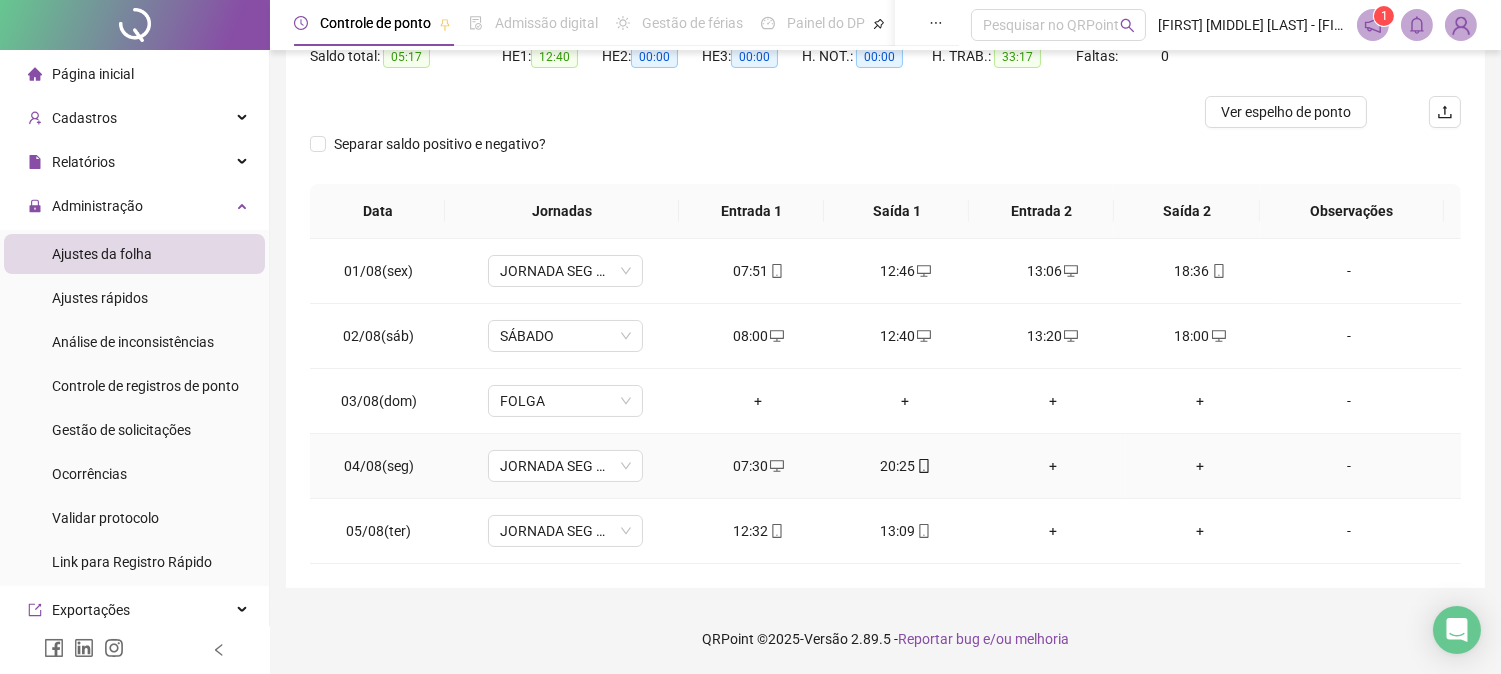click on "+" at bounding box center (1052, 466) 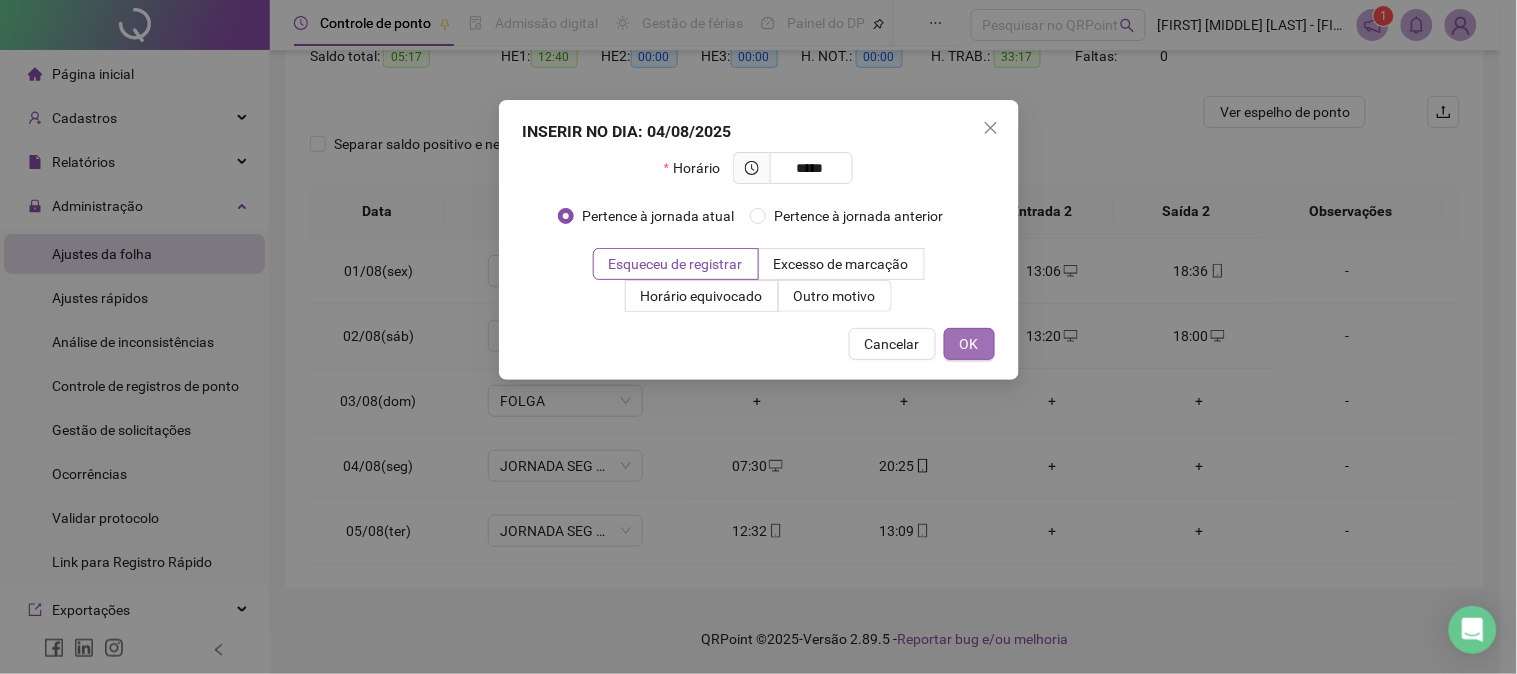type on "*****" 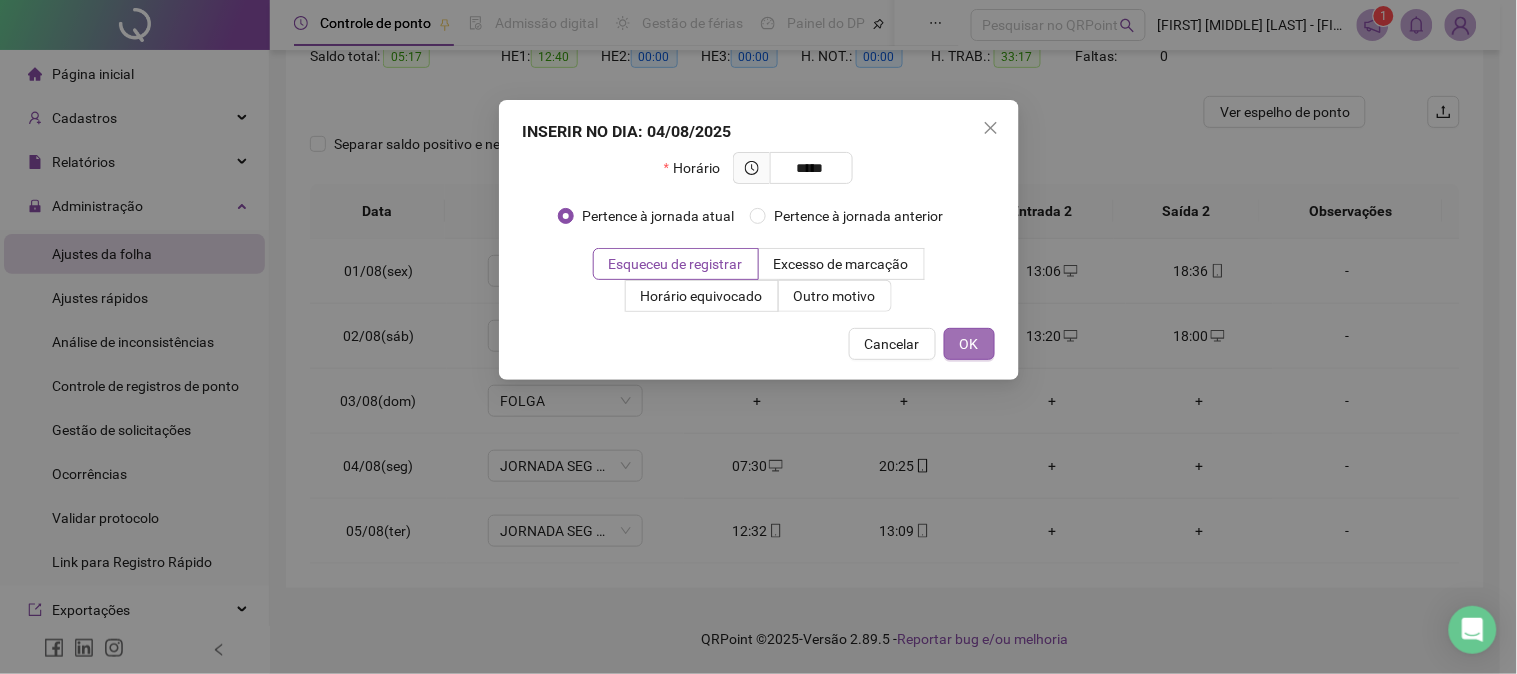 click on "OK" at bounding box center (969, 344) 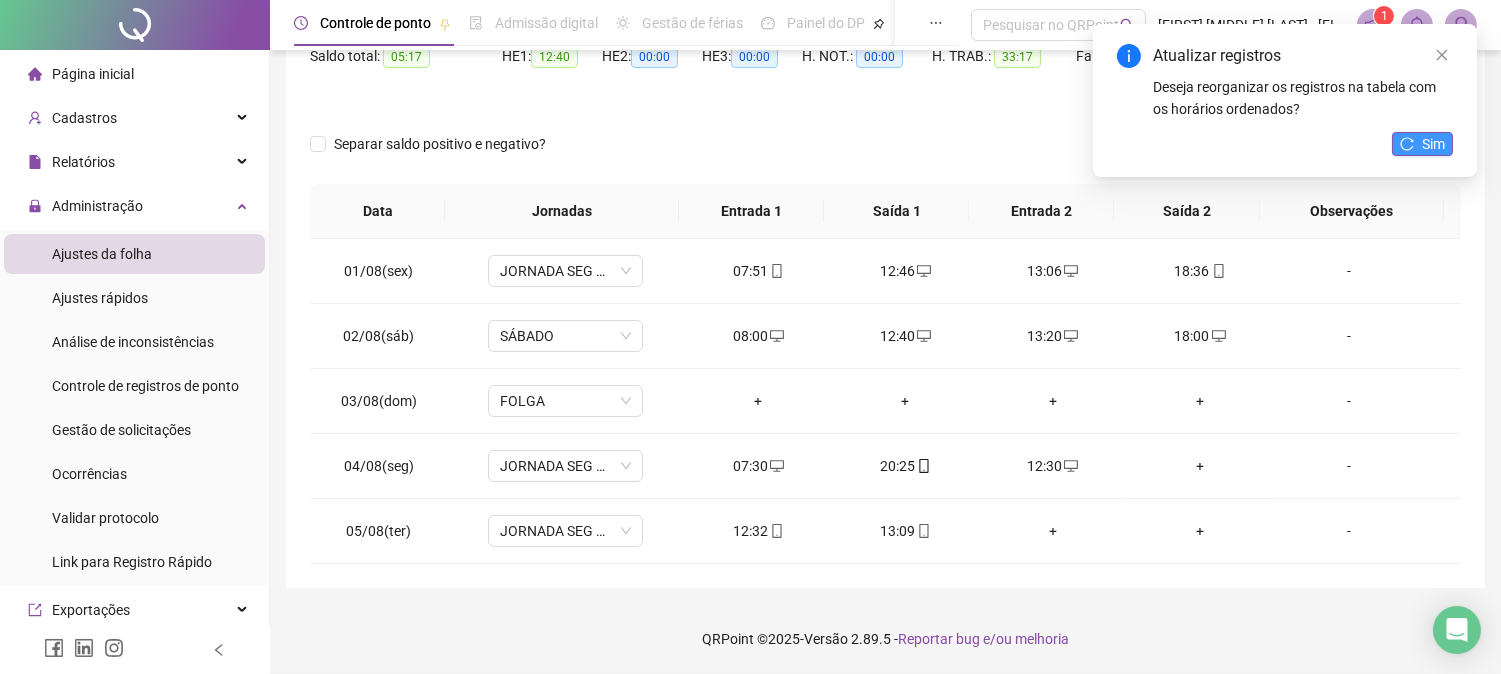 click on "Sim" at bounding box center [1433, 144] 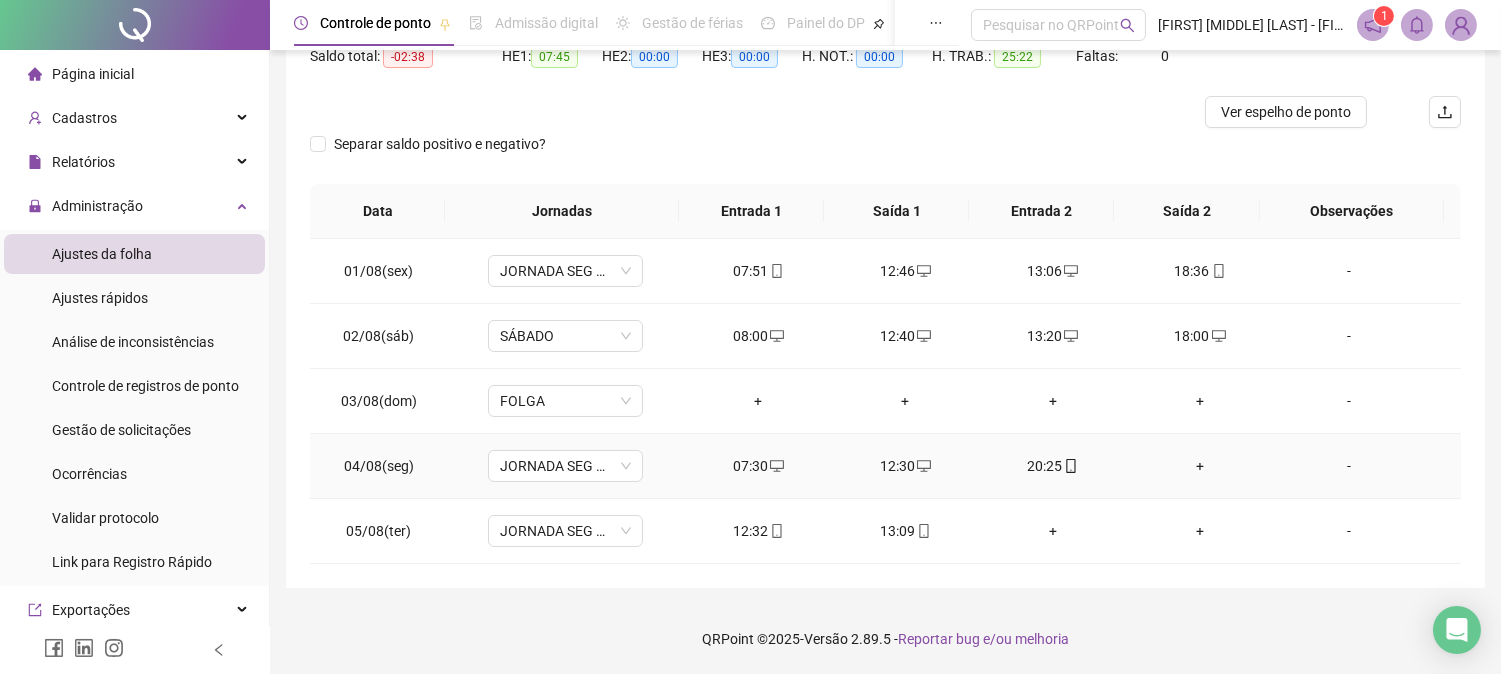 click on "+" at bounding box center (1199, 466) 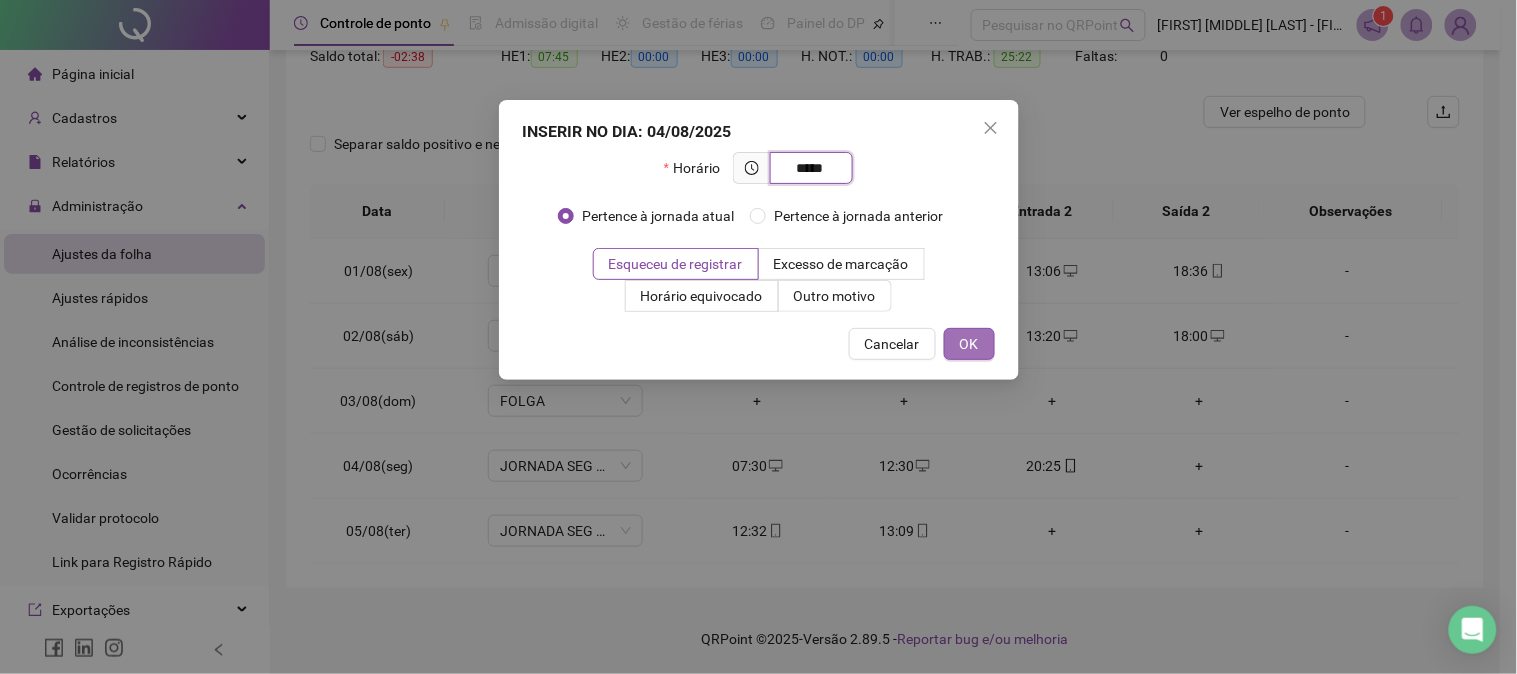 type on "*****" 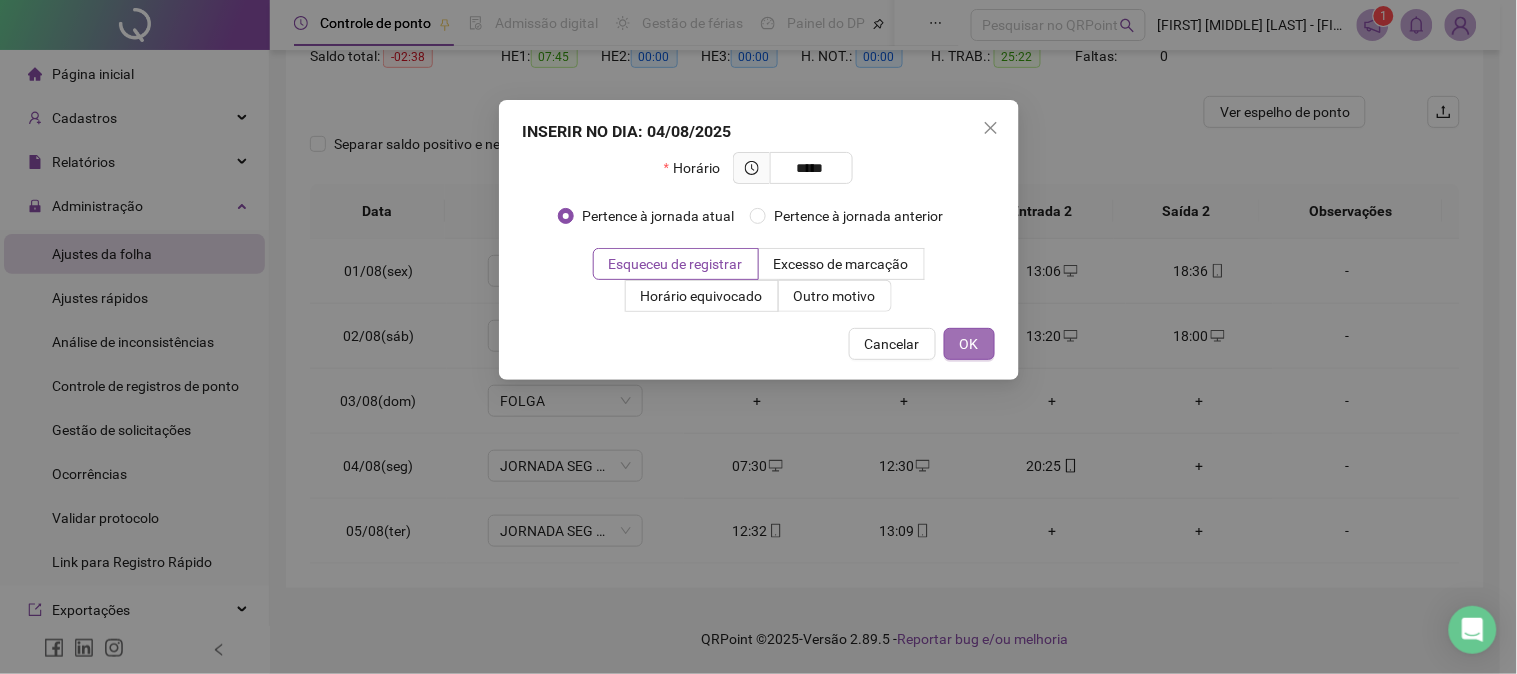 click on "OK" at bounding box center (969, 344) 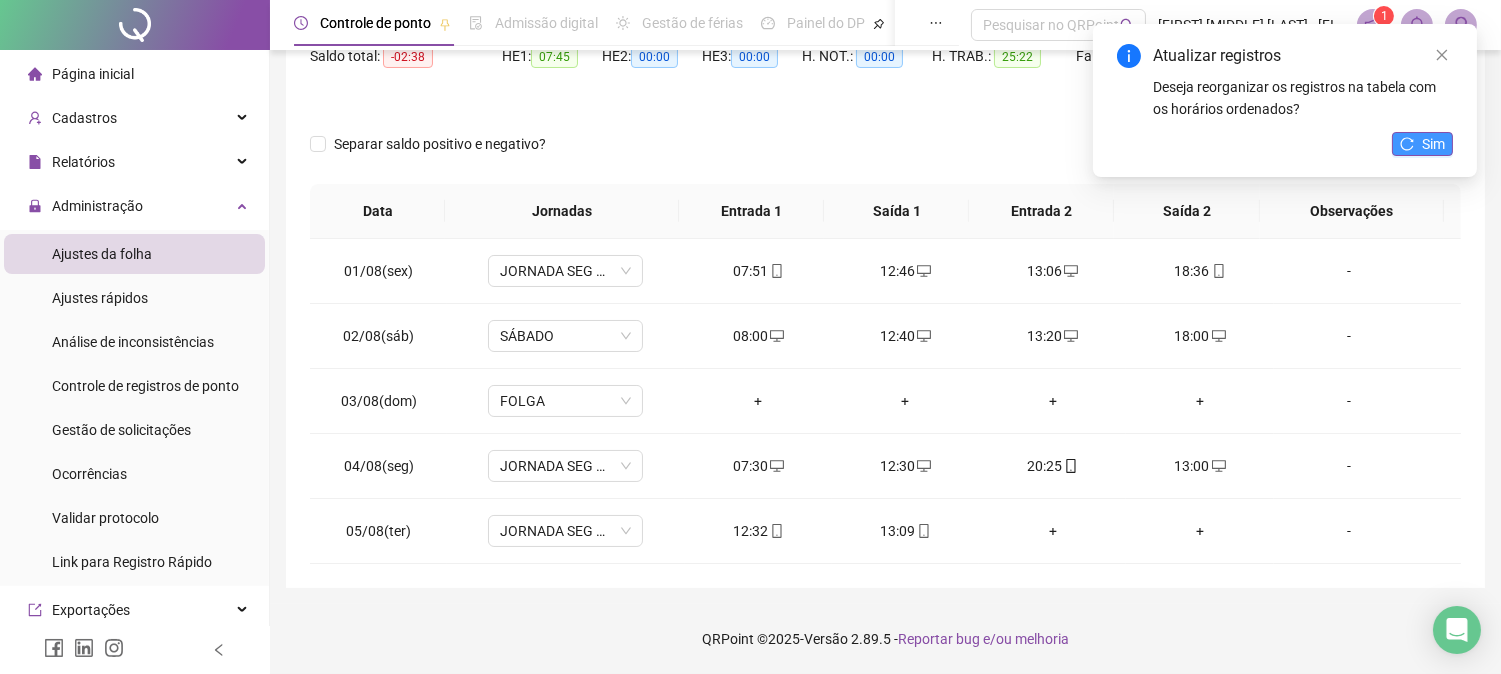 click on "Sim" at bounding box center [1433, 144] 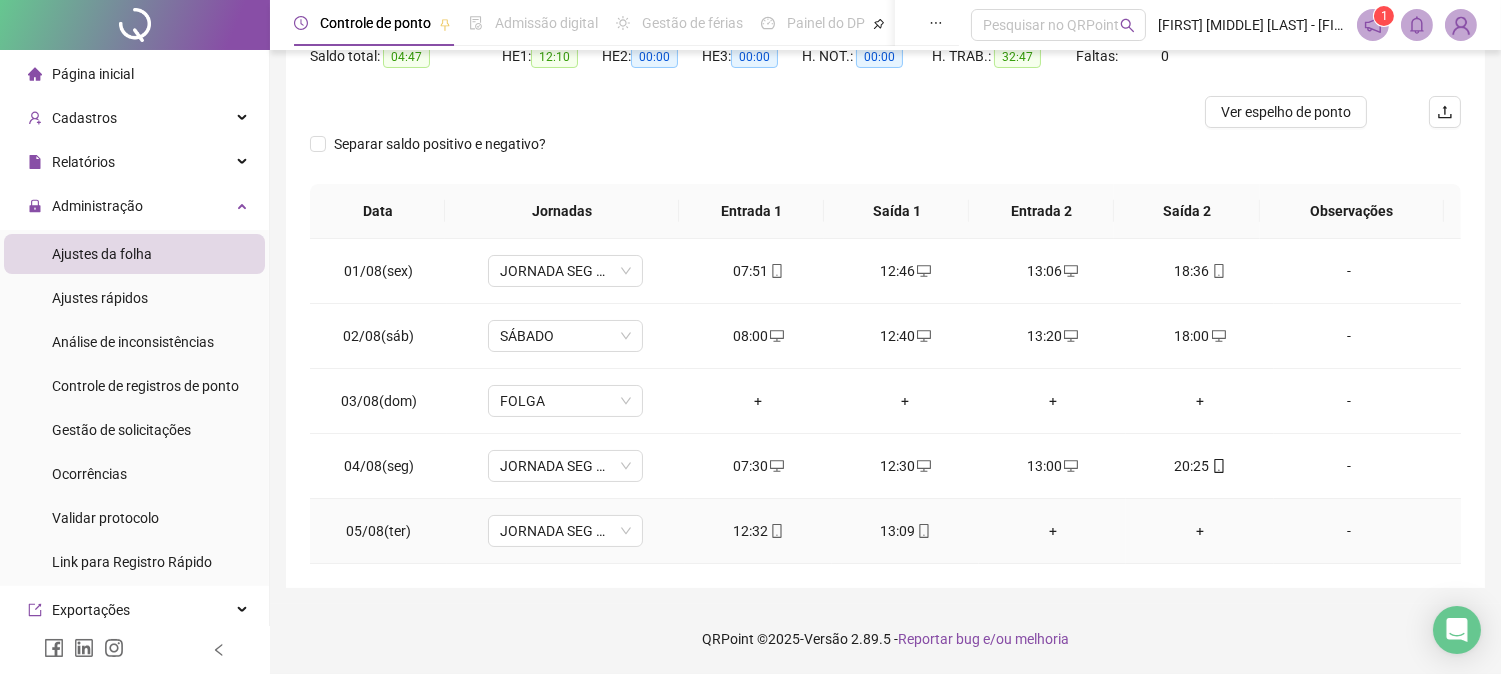 click on "+" at bounding box center [1052, 531] 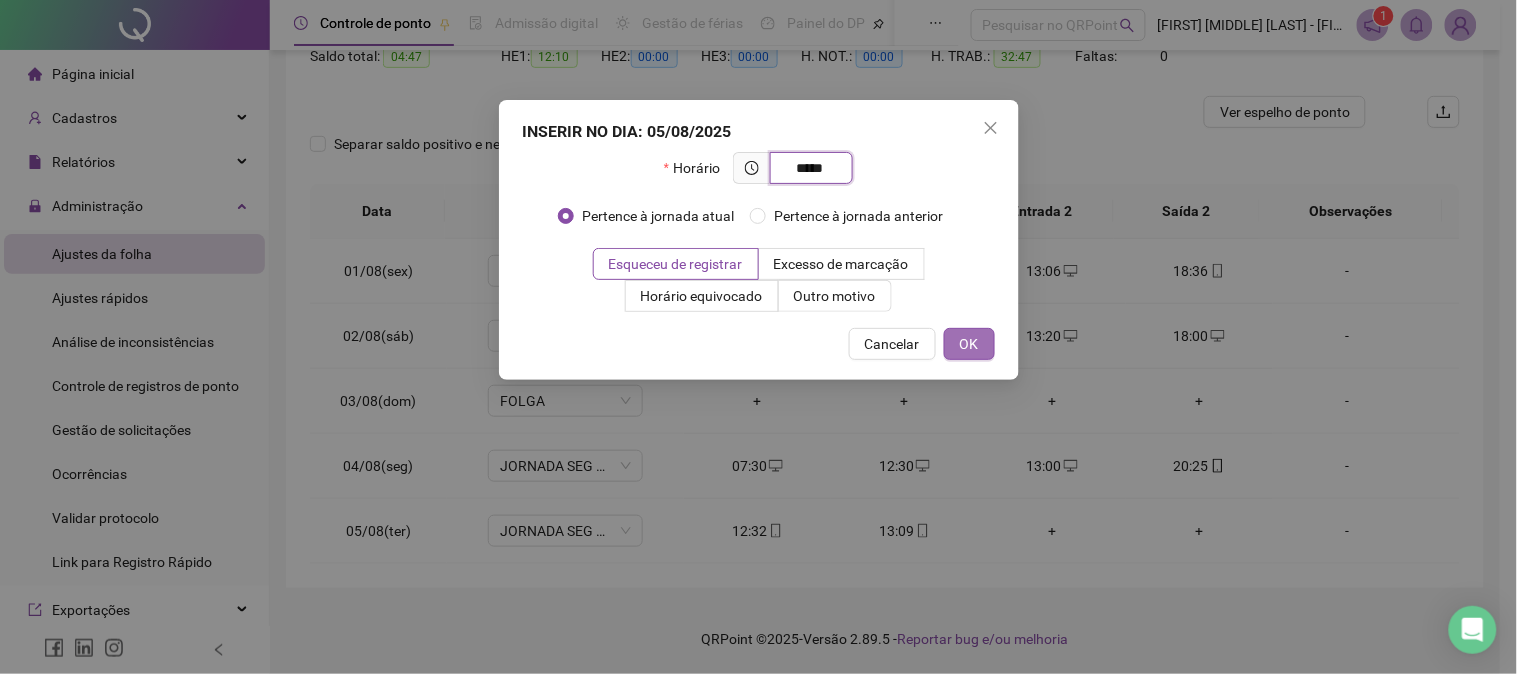 type on "*****" 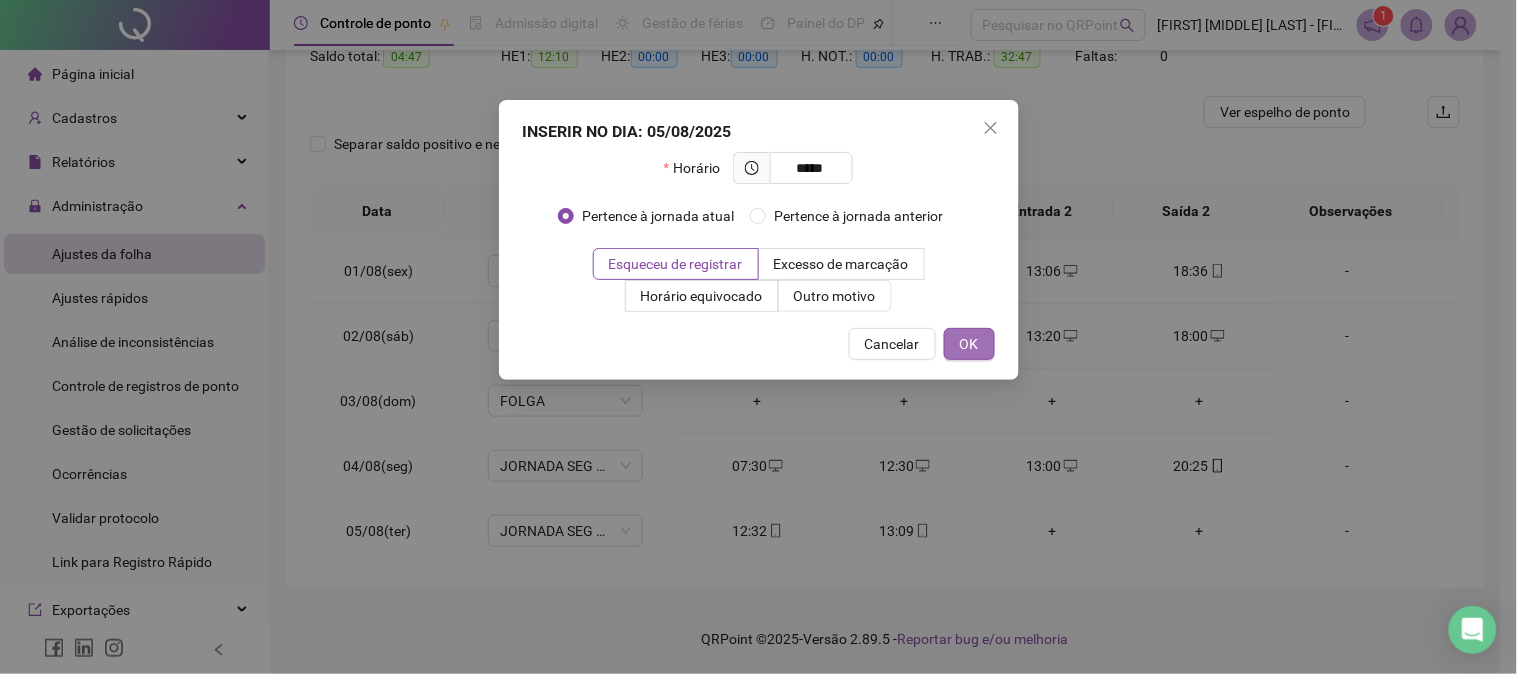 click on "OK" at bounding box center (969, 344) 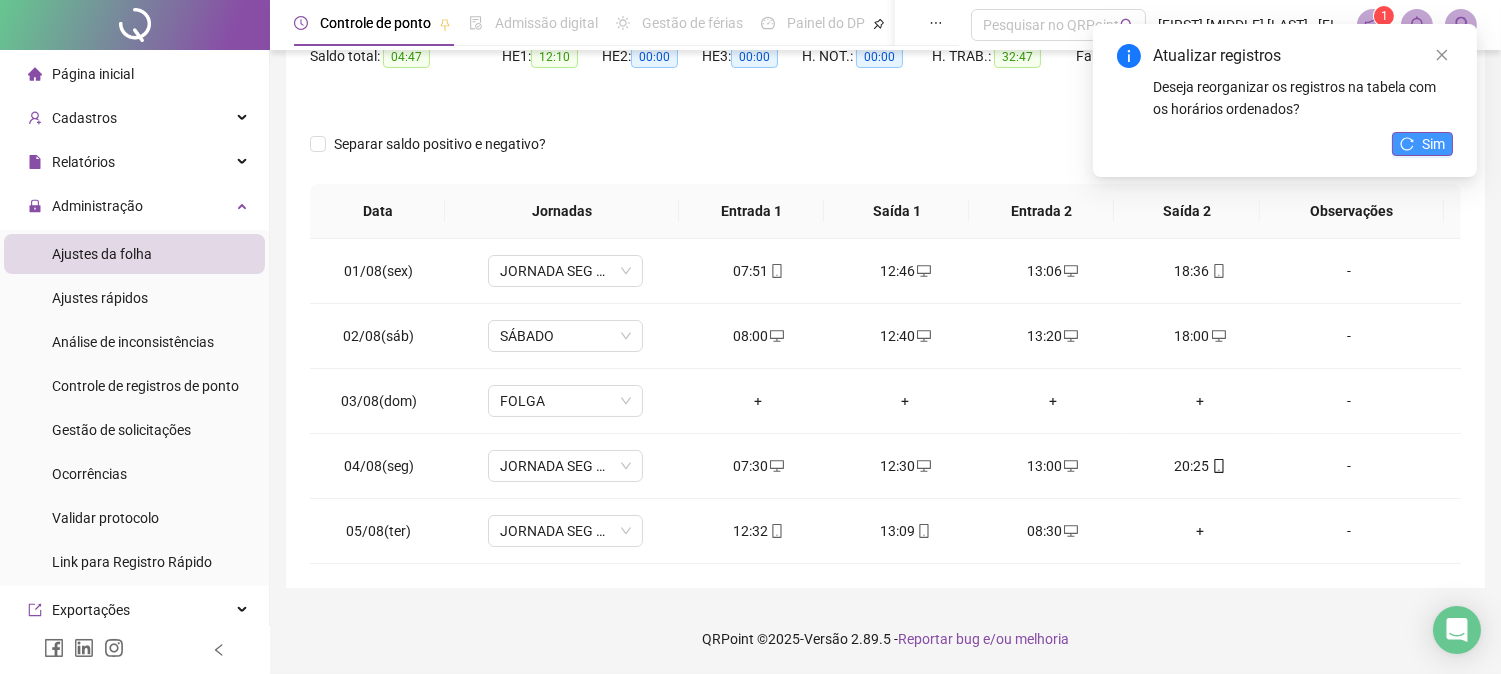 click on "Sim" at bounding box center [1422, 144] 